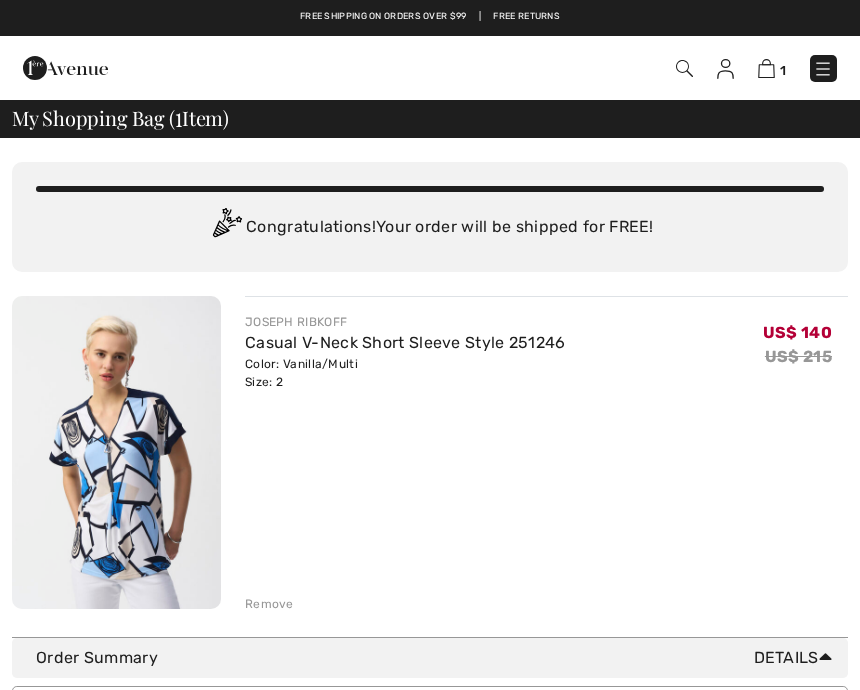 scroll, scrollTop: 0, scrollLeft: 0, axis: both 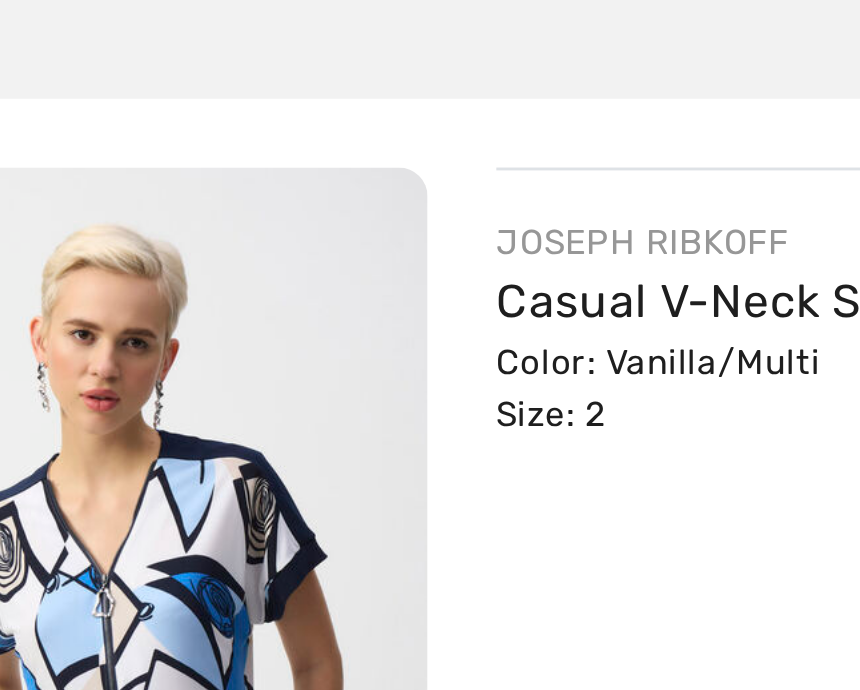 click on "Casual V-Neck Short Sleeve Style 251246" at bounding box center [405, 283] 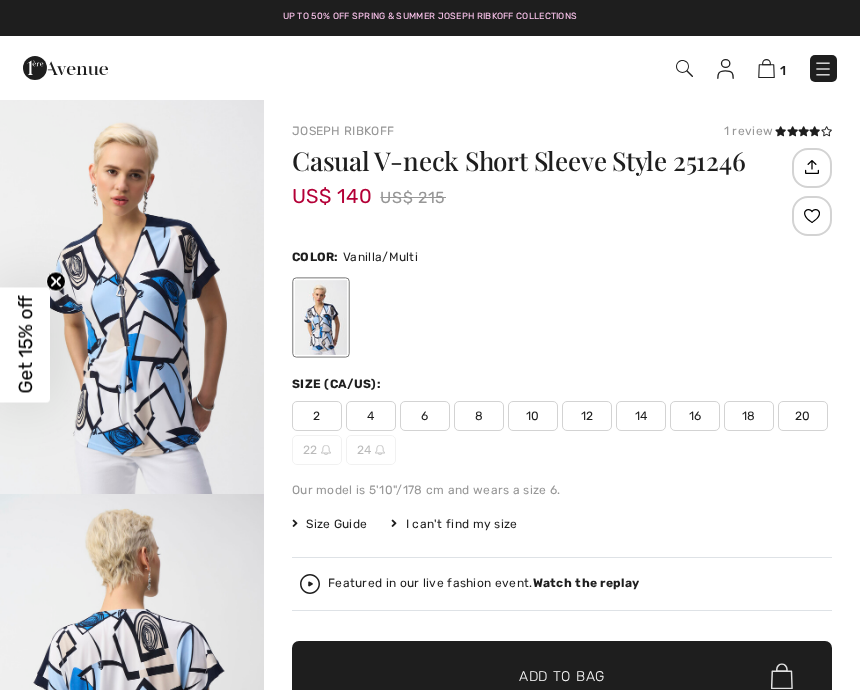 scroll, scrollTop: 0, scrollLeft: 0, axis: both 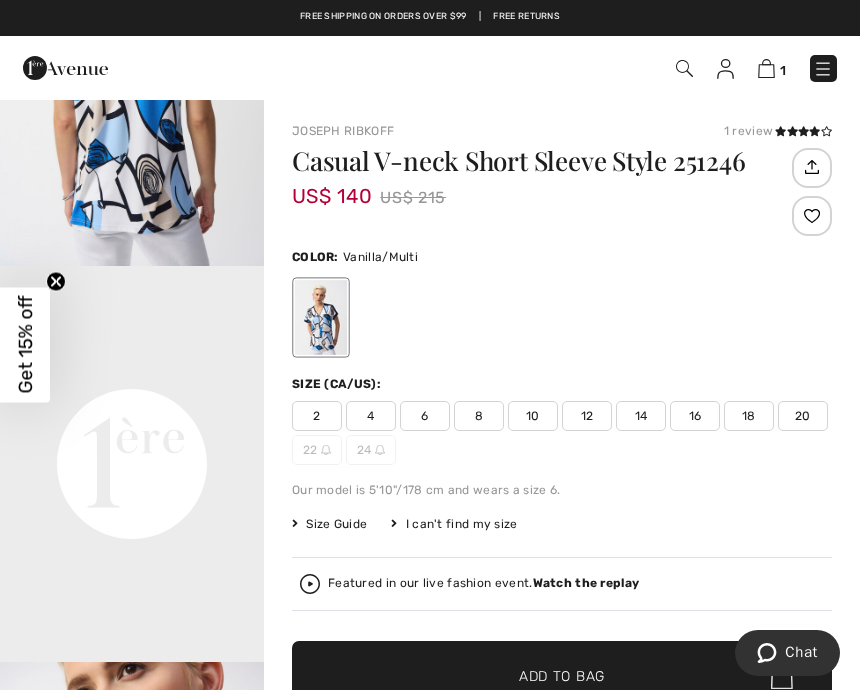 click at bounding box center (766, 68) 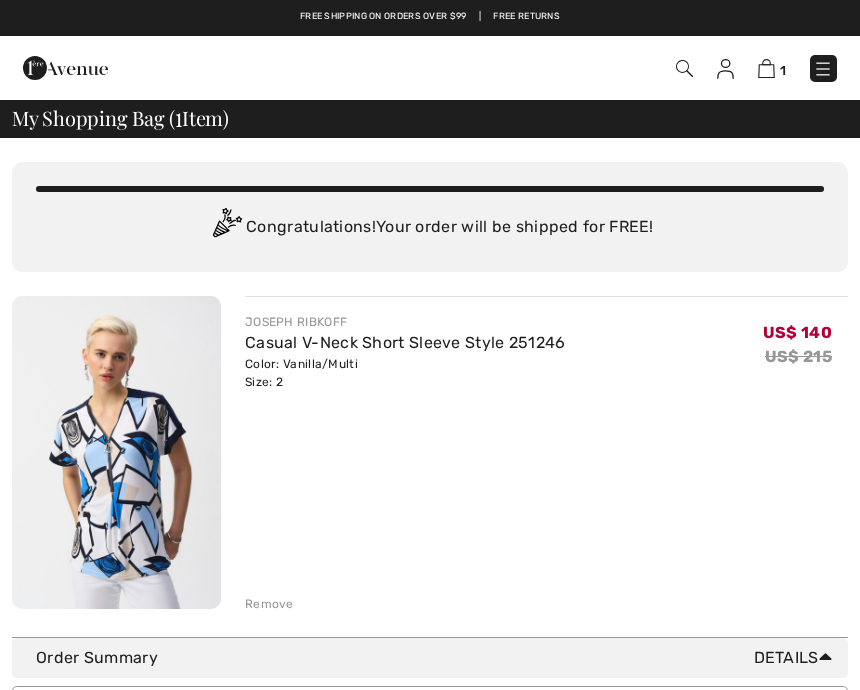 scroll, scrollTop: 0, scrollLeft: 0, axis: both 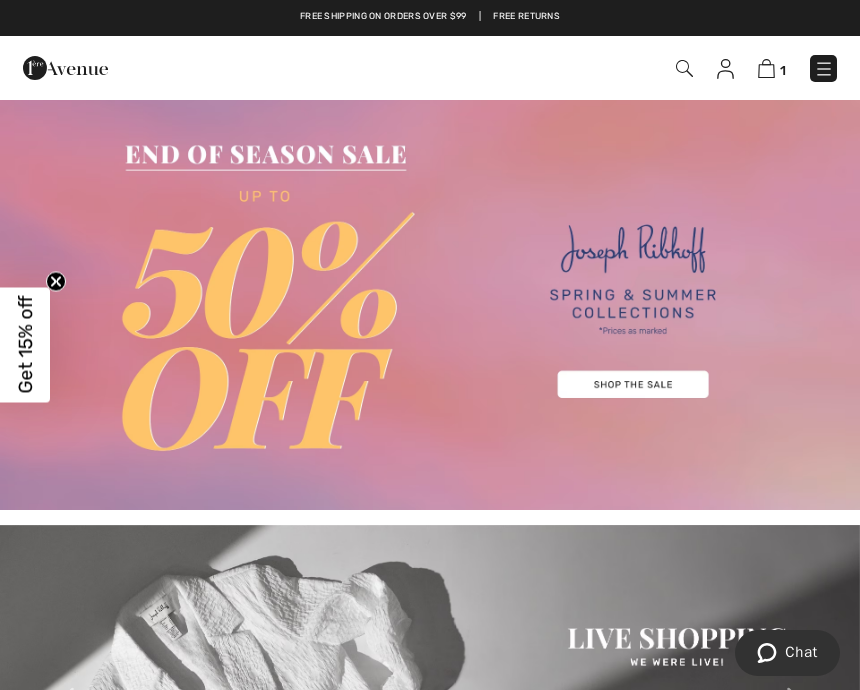 click on "1" at bounding box center [772, 68] 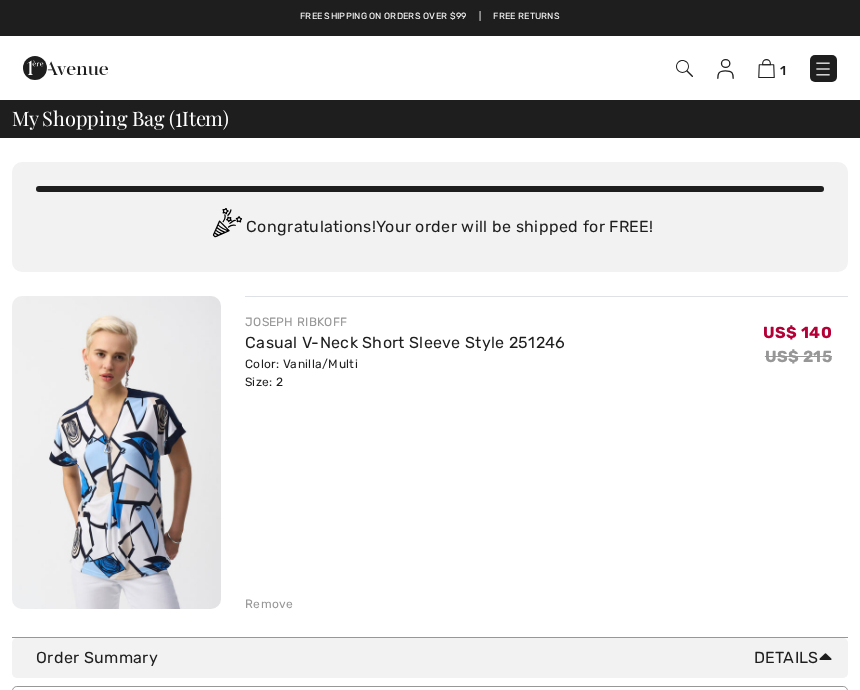 scroll, scrollTop: 0, scrollLeft: 0, axis: both 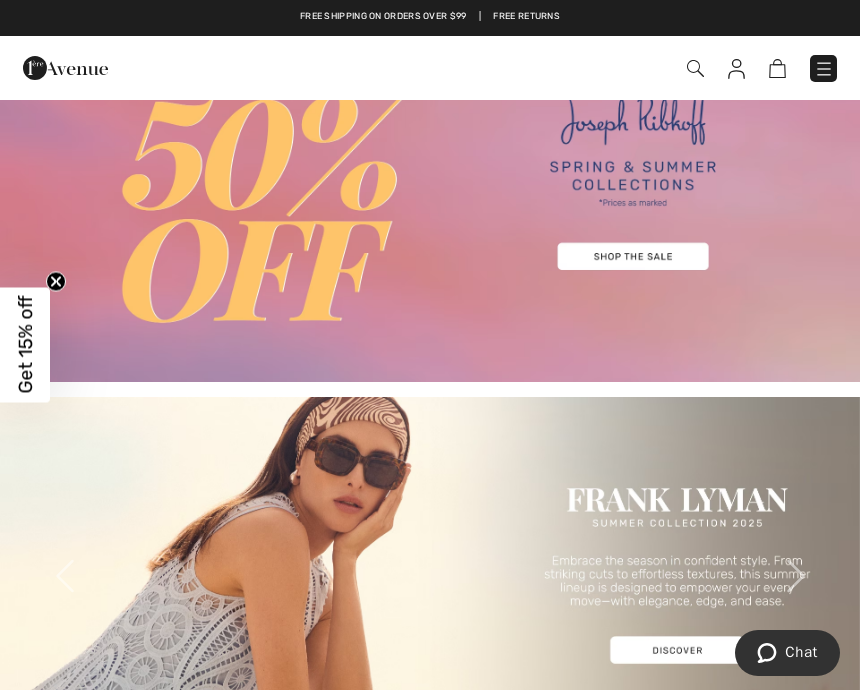 click at bounding box center (606, 68) 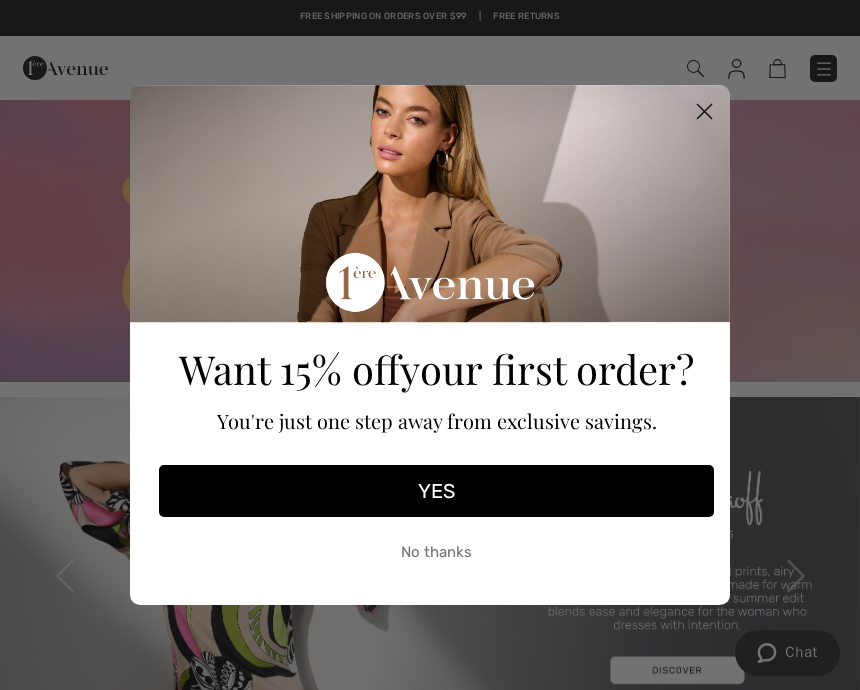click on "YES" at bounding box center [436, 491] 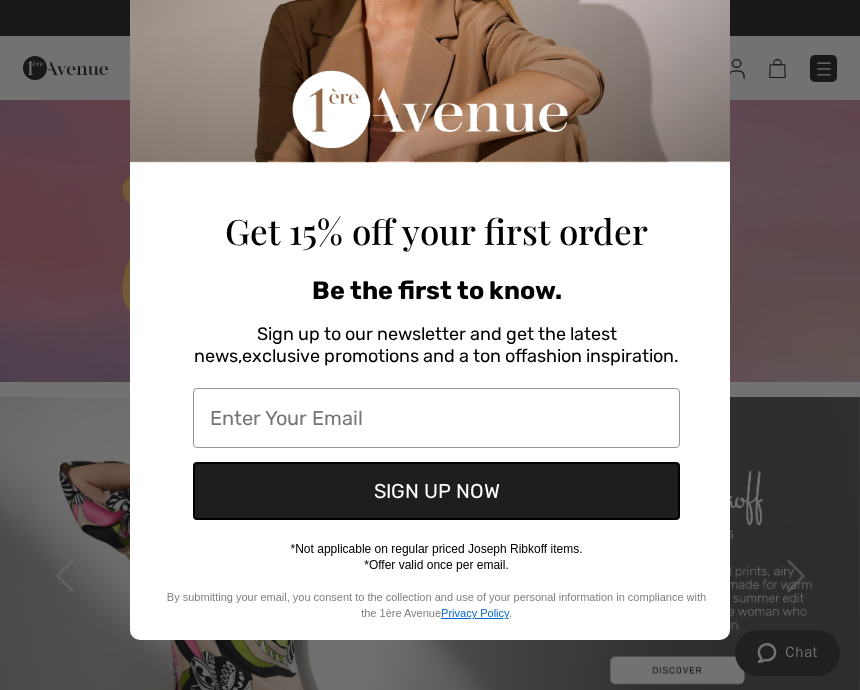 scroll, scrollTop: 207, scrollLeft: 0, axis: vertical 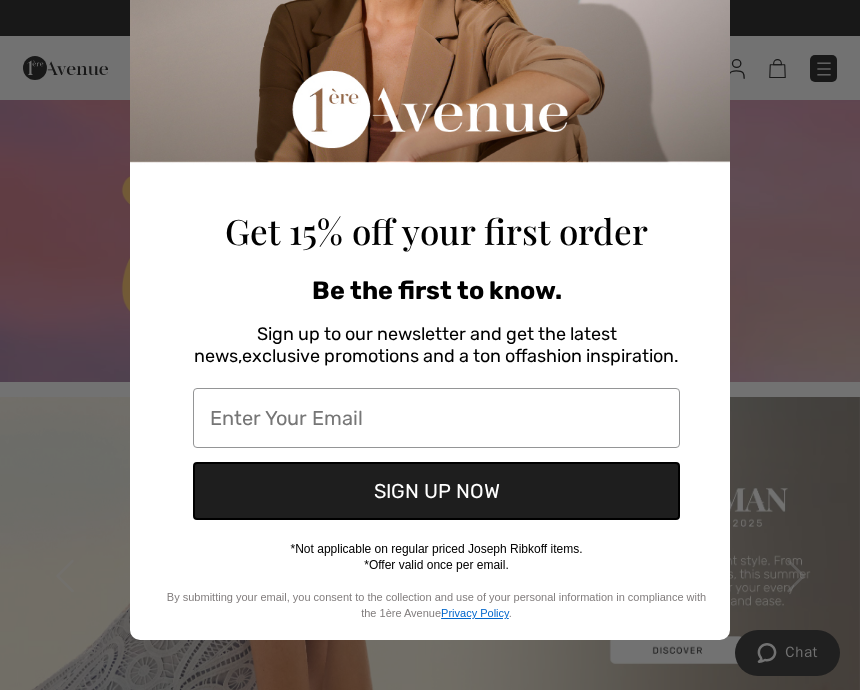click at bounding box center (436, 418) 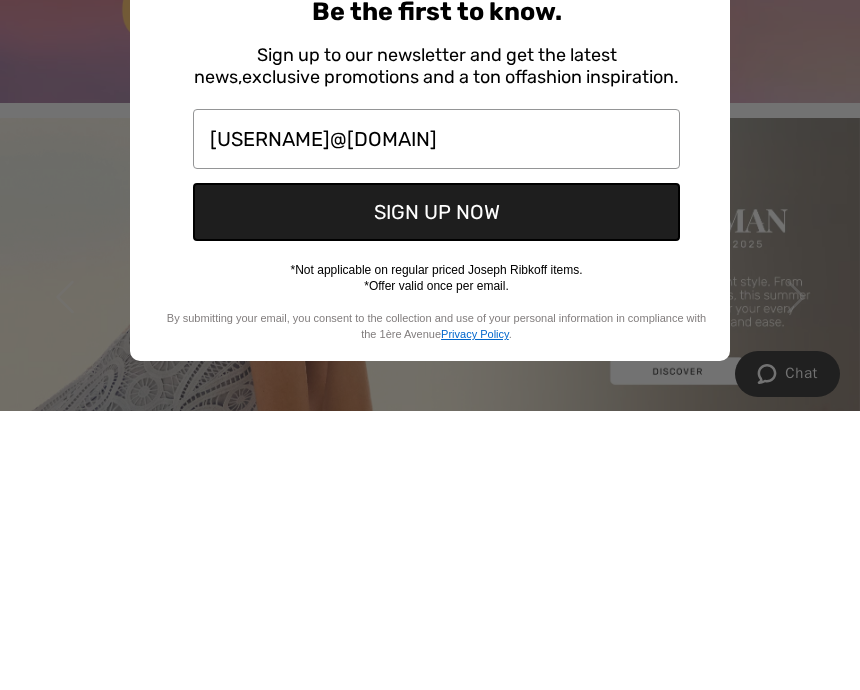 type on "theresaguy13@yahoo.com" 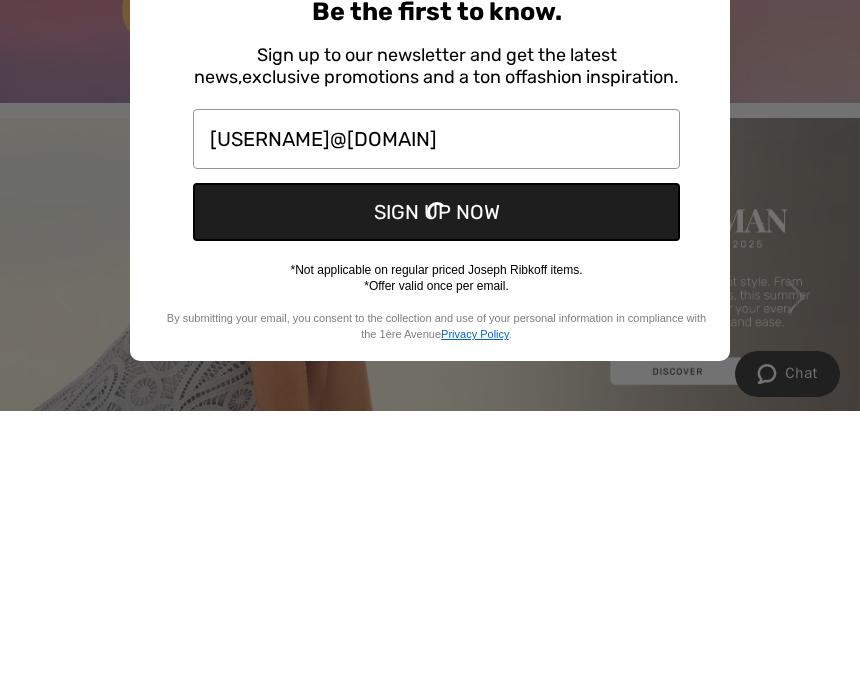 scroll, scrollTop: 407, scrollLeft: 0, axis: vertical 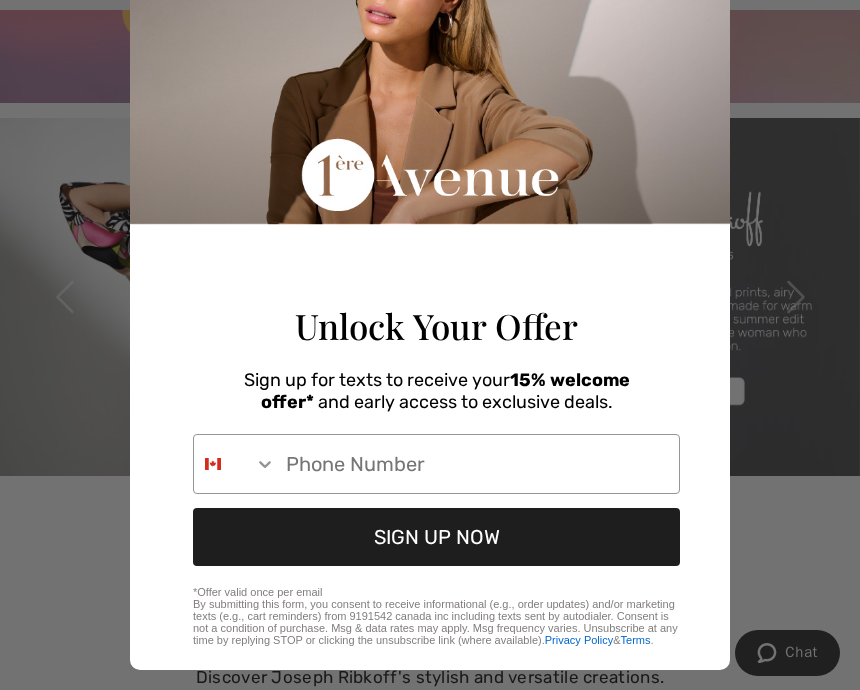 click on "Phone Number" at bounding box center (477, 464) 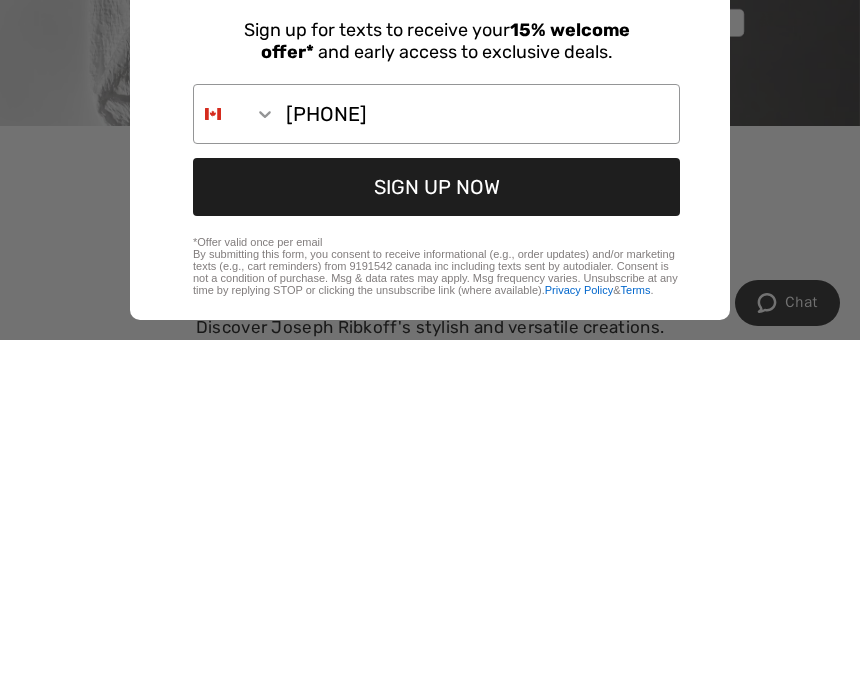 type on "309-241-8661" 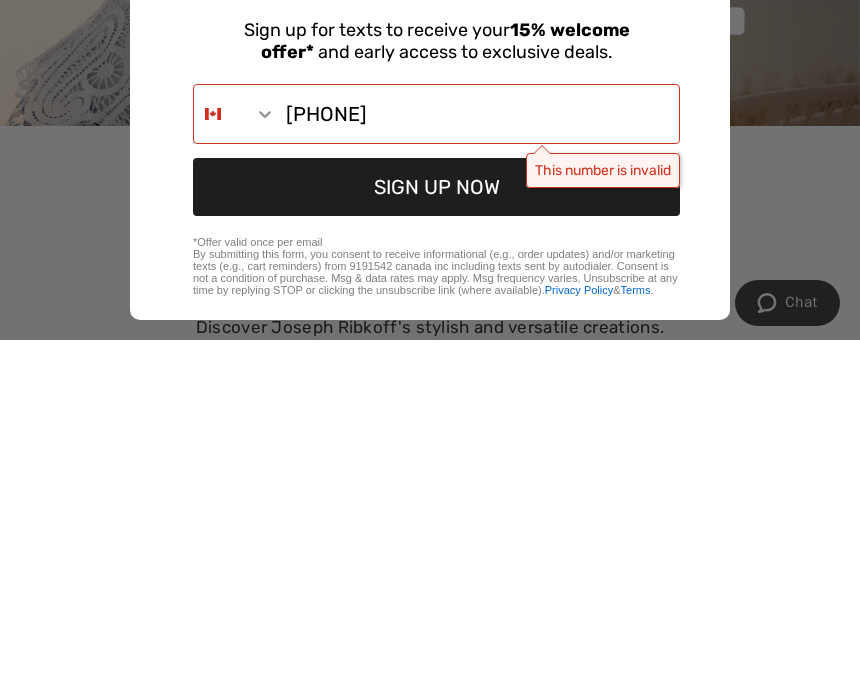 click on "309-241-8661" at bounding box center (477, 464) 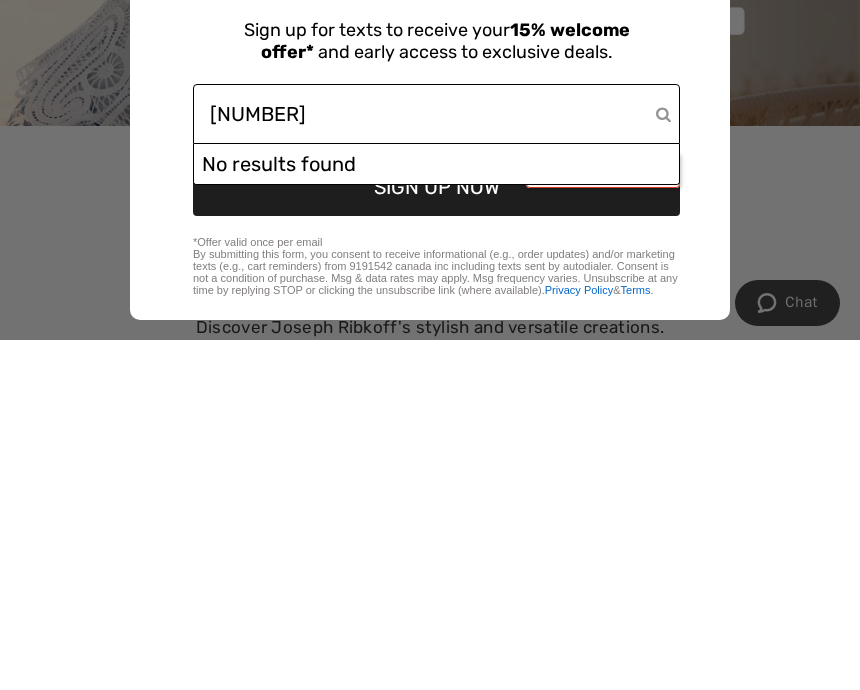 type on "13092418661" 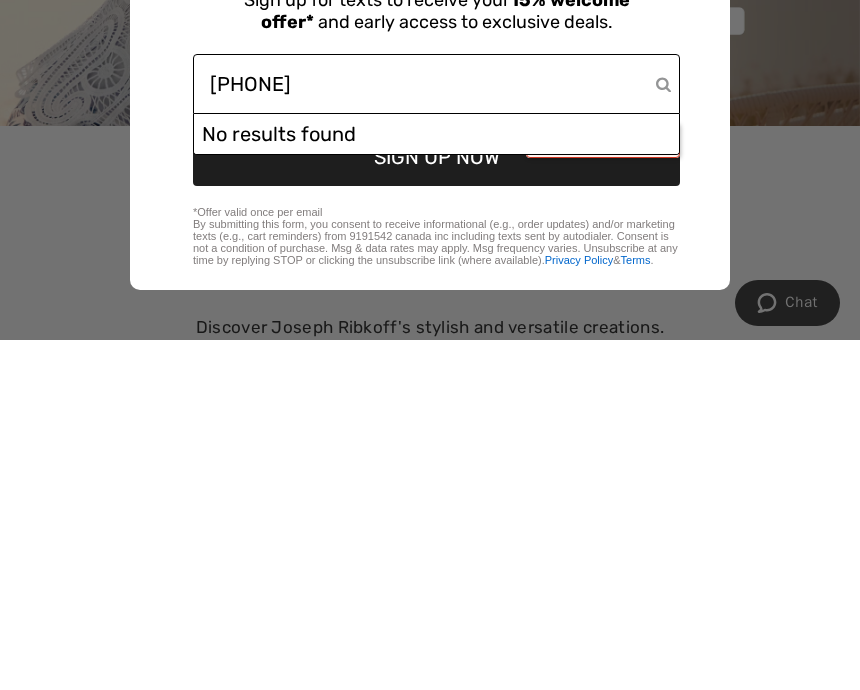 scroll, scrollTop: 178, scrollLeft: 0, axis: vertical 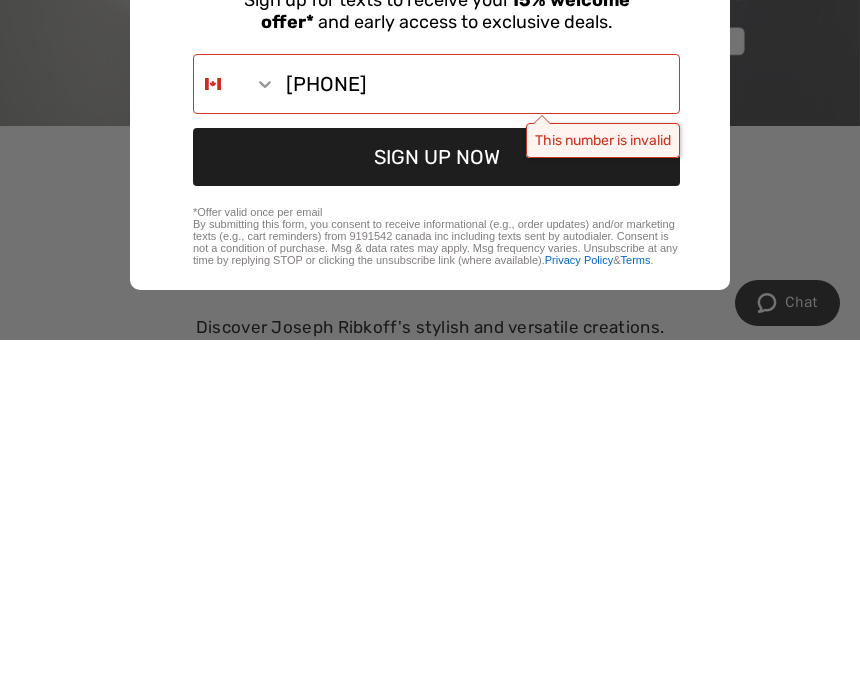 click at bounding box center [213, 434] 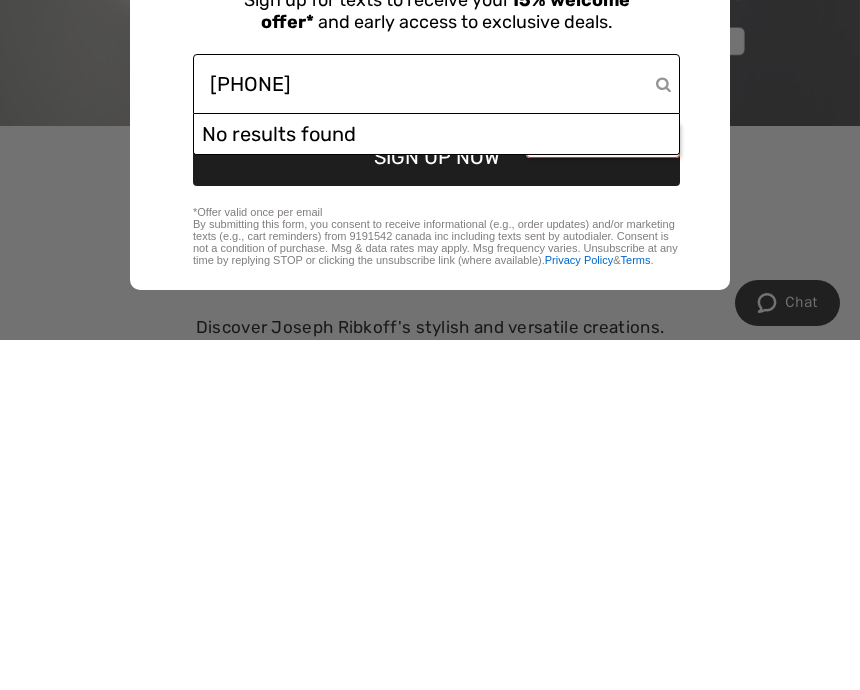 click on "SIGN UP NOW" at bounding box center (436, 507) 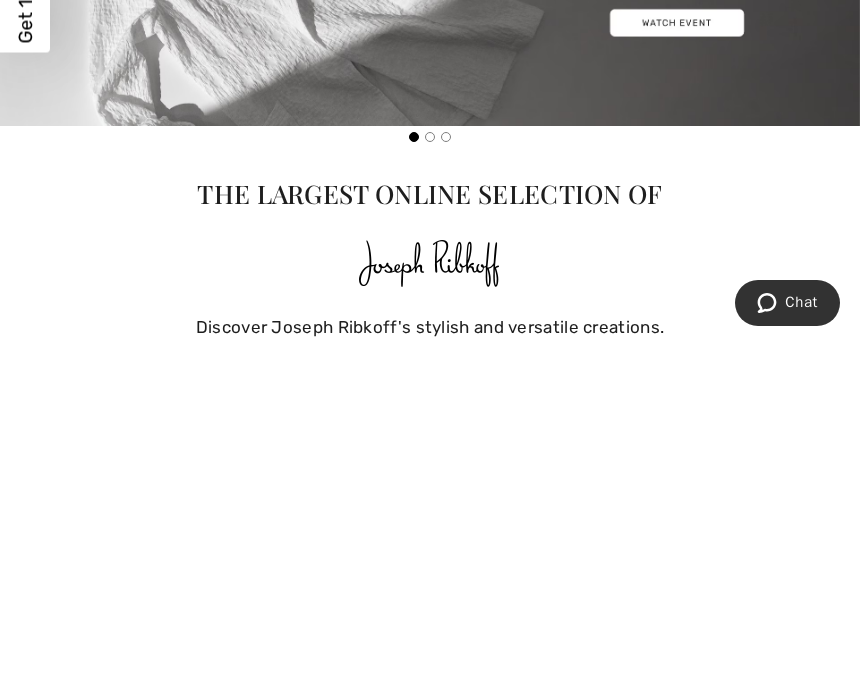 scroll, scrollTop: 0, scrollLeft: 0, axis: both 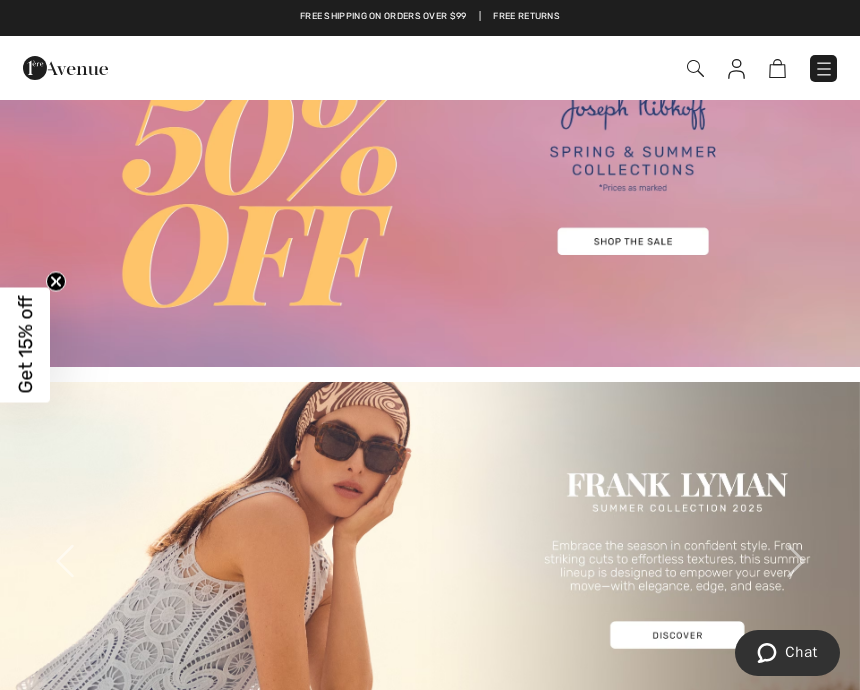click at bounding box center [695, 68] 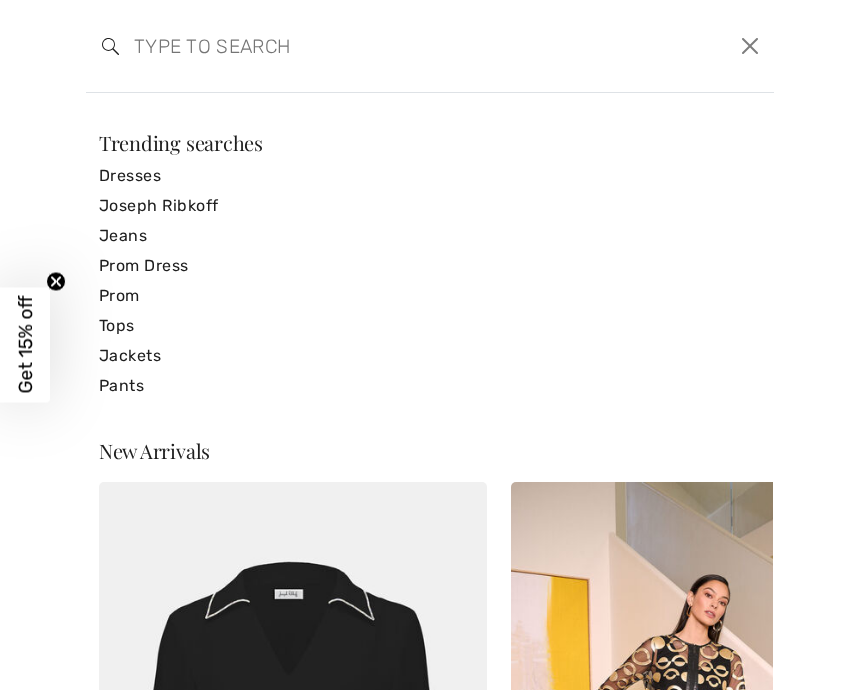 click at bounding box center [356, 46] 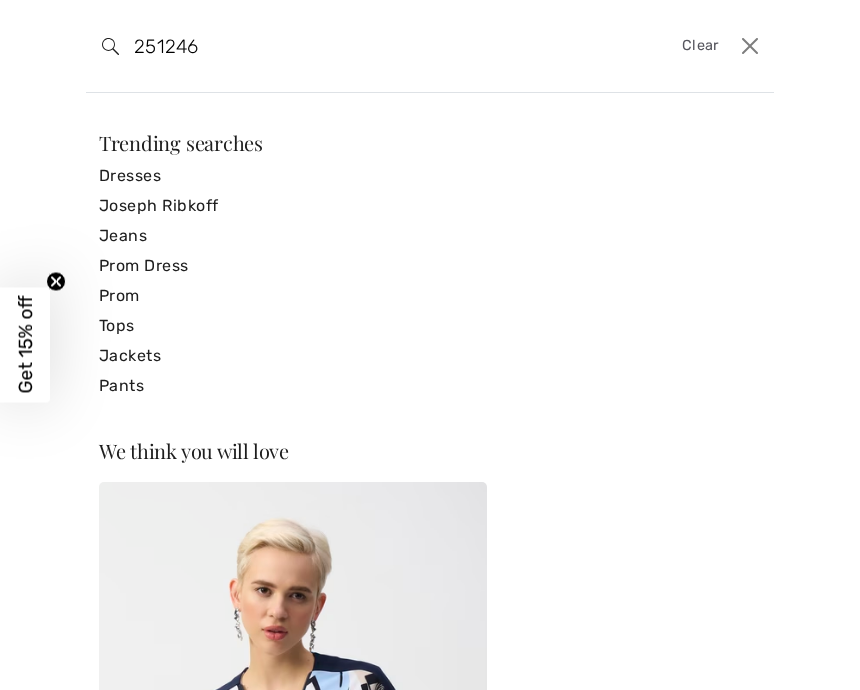 type on "251246" 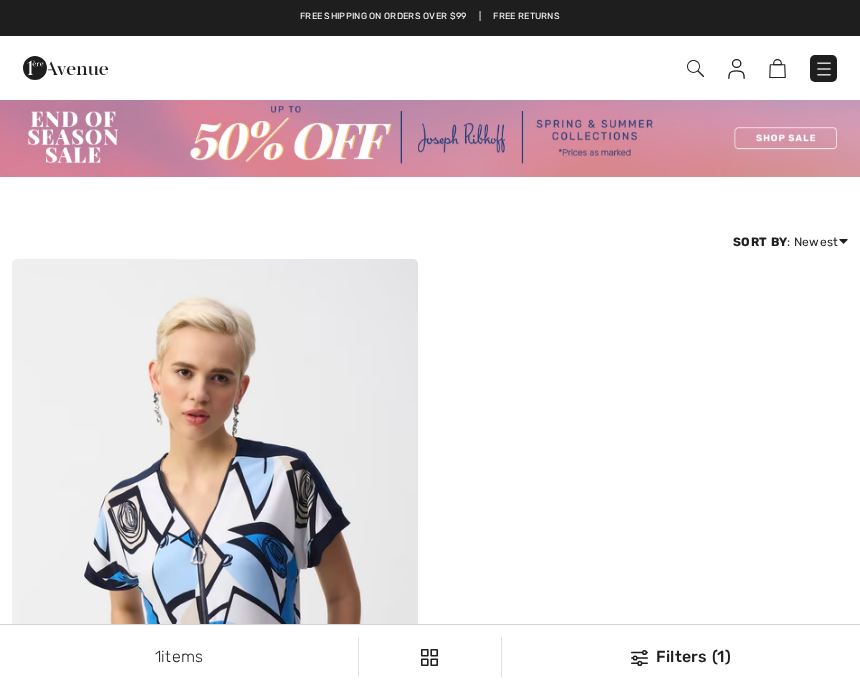 scroll, scrollTop: 0, scrollLeft: 0, axis: both 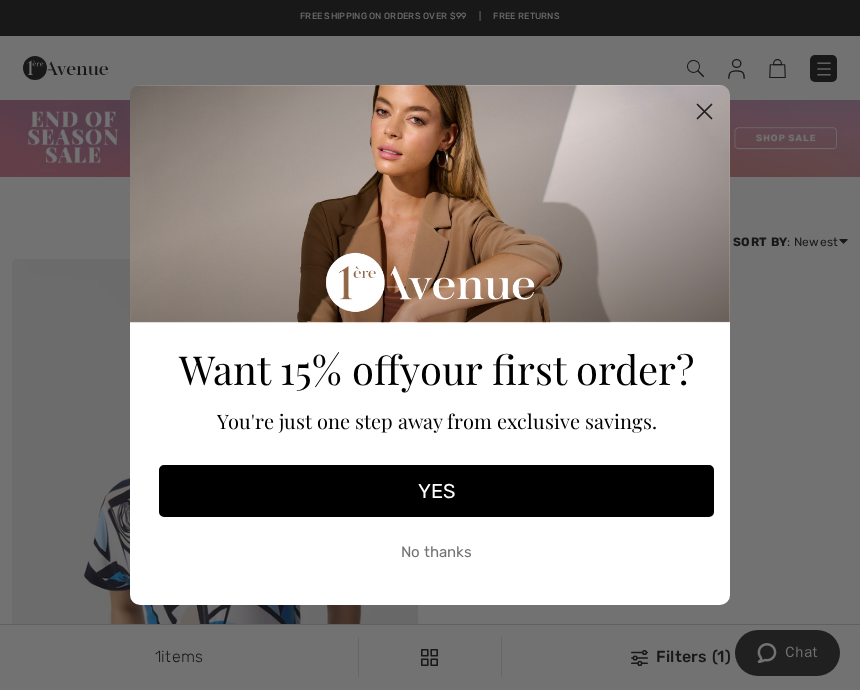 click on "No thanks" at bounding box center [436, 552] 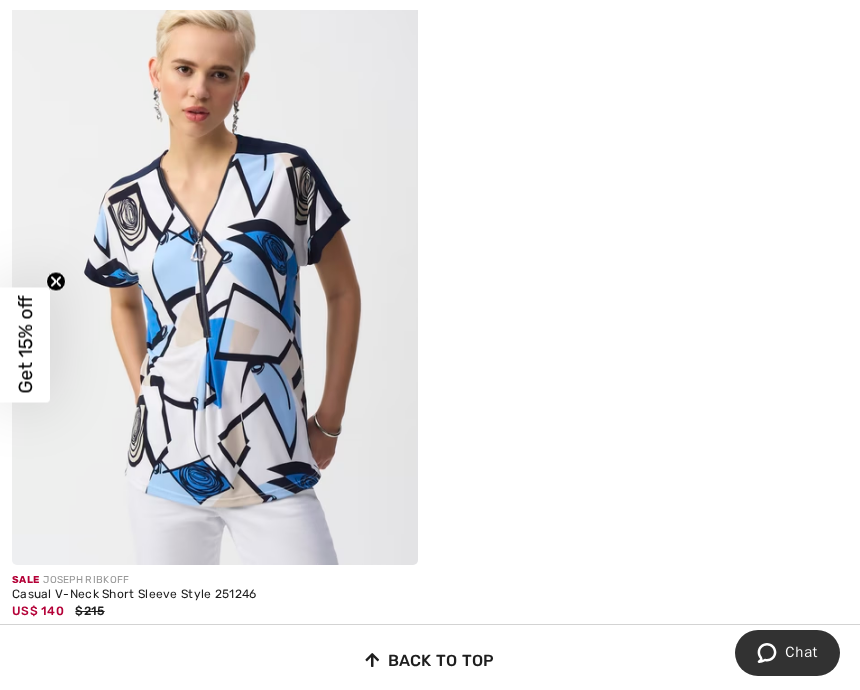 scroll, scrollTop: 304, scrollLeft: 0, axis: vertical 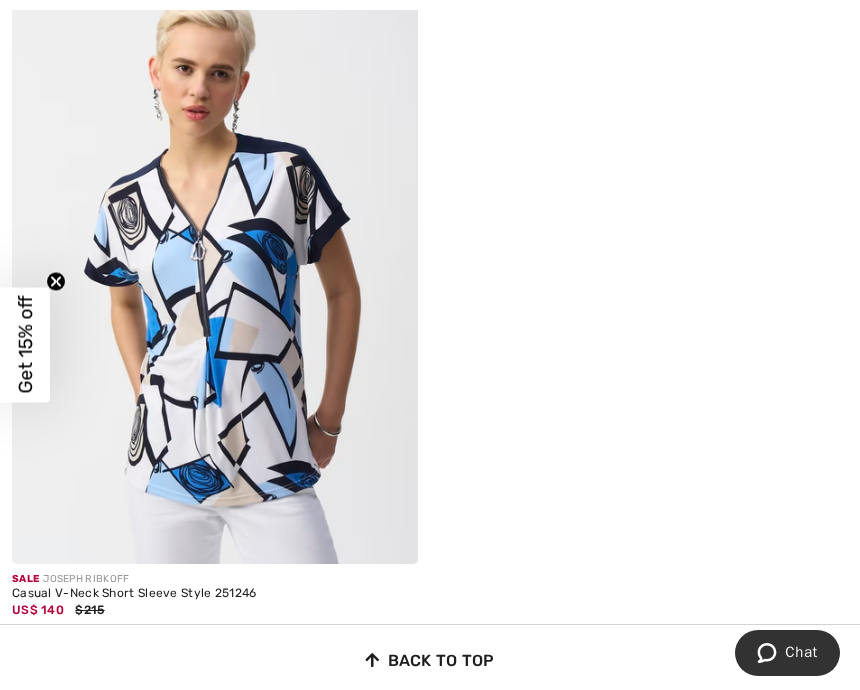 click on "Casual V-Neck Short Sleeve Style 251246" at bounding box center [215, 594] 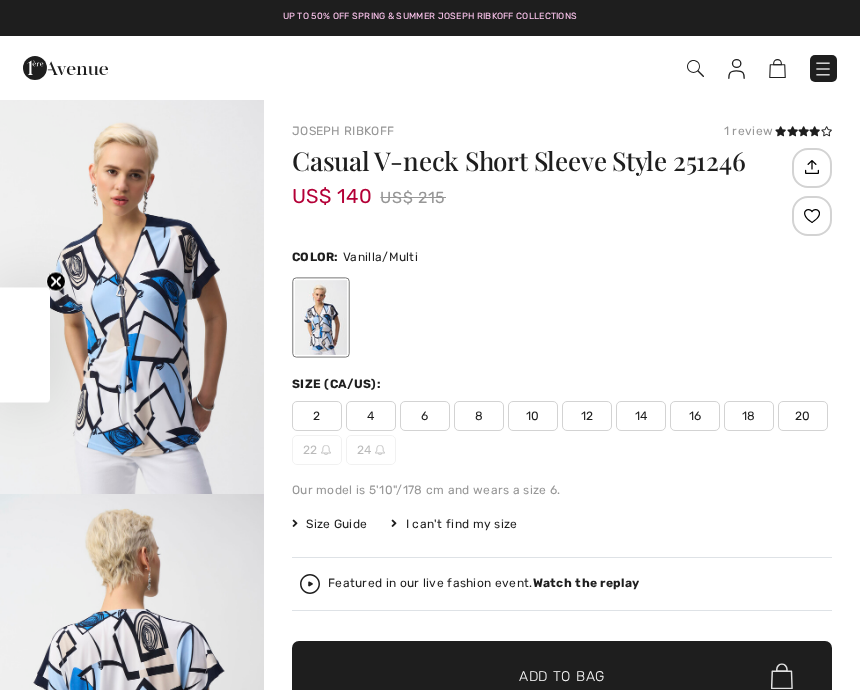 scroll, scrollTop: 0, scrollLeft: 0, axis: both 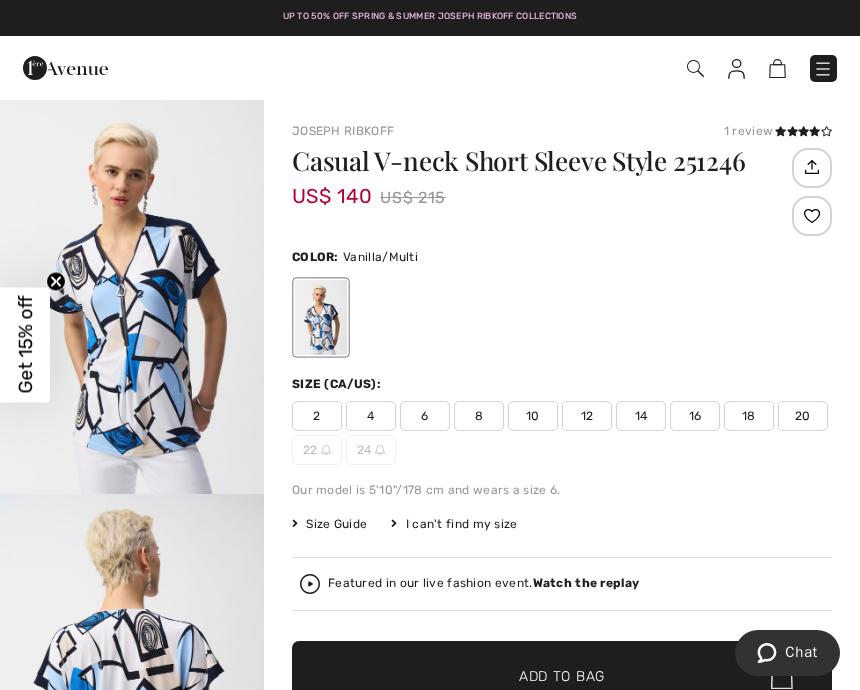 click on "2" at bounding box center [317, 416] 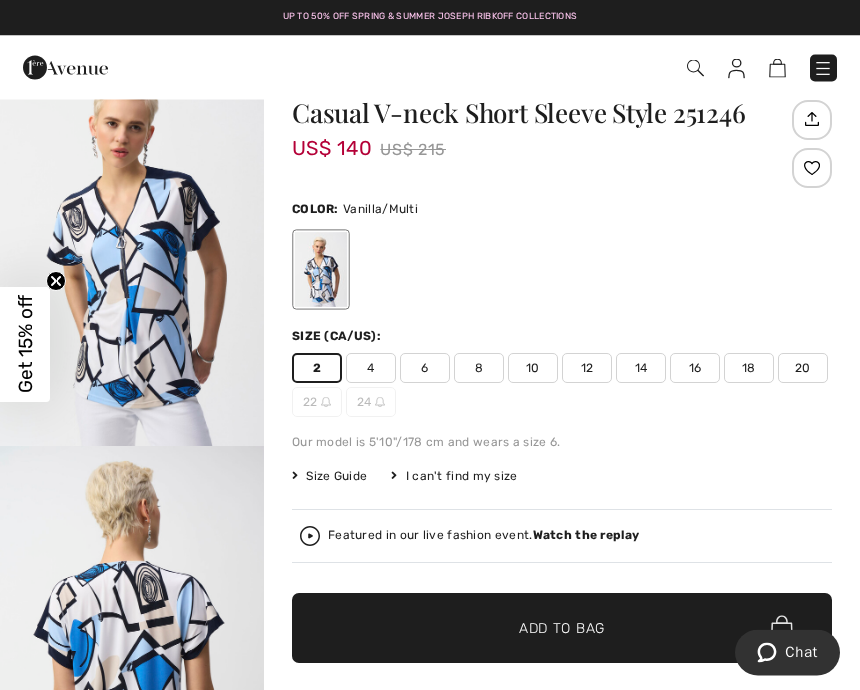 scroll, scrollTop: 48, scrollLeft: 0, axis: vertical 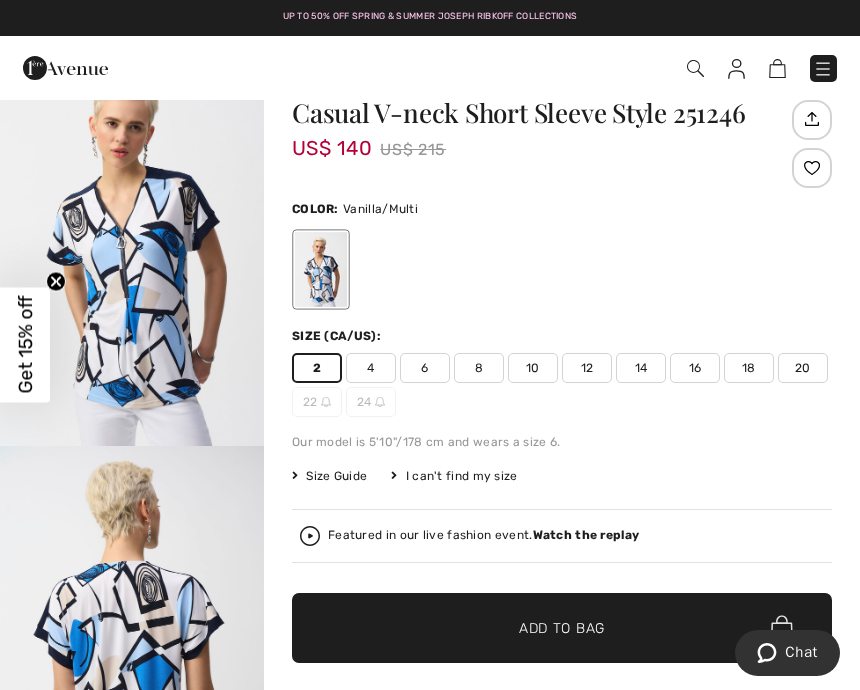 click on "Add to Bag" at bounding box center (562, 628) 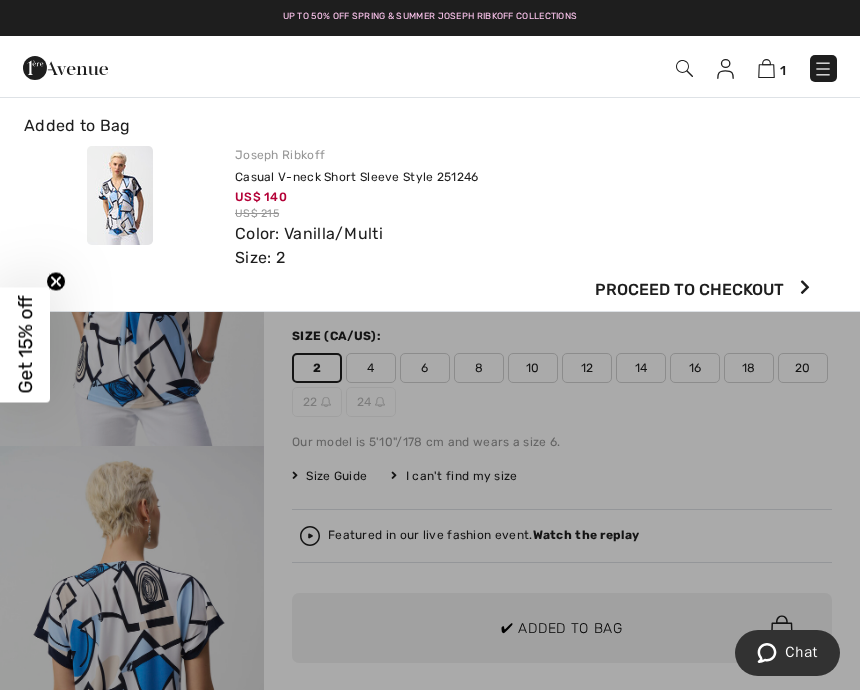 scroll, scrollTop: 0, scrollLeft: 0, axis: both 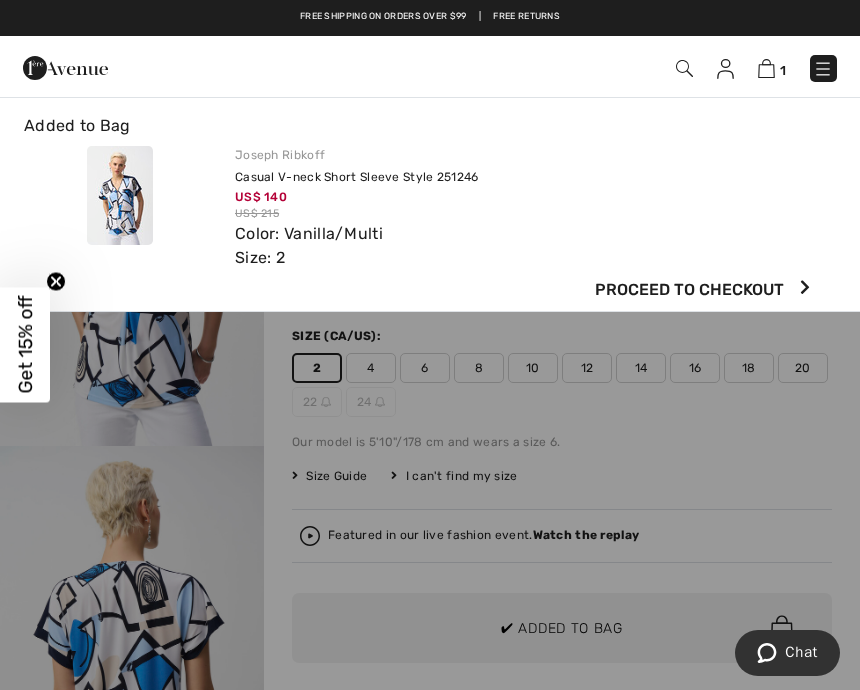 click on "Proceed to Checkout" at bounding box center [412, 290] 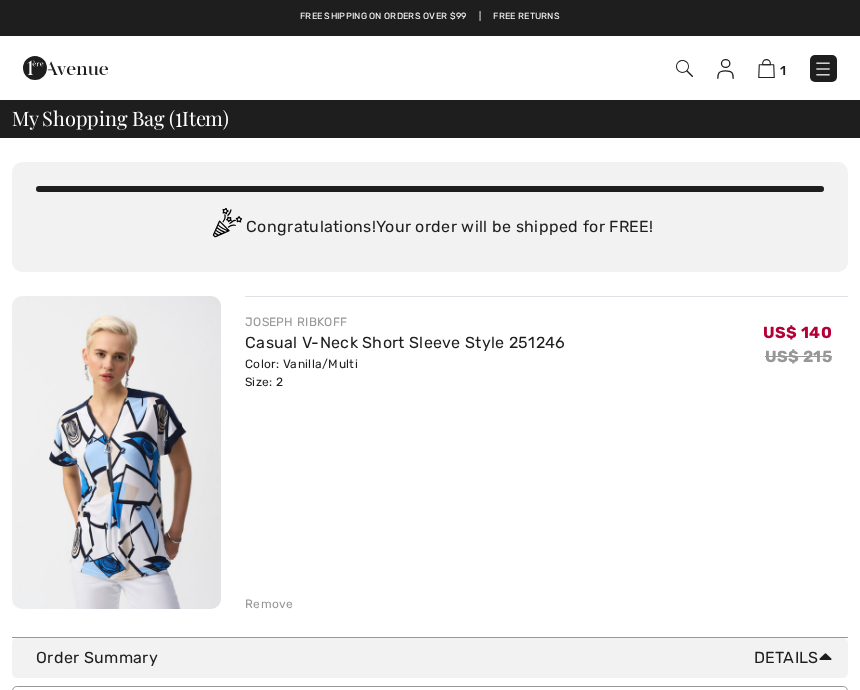 checkbox on "true" 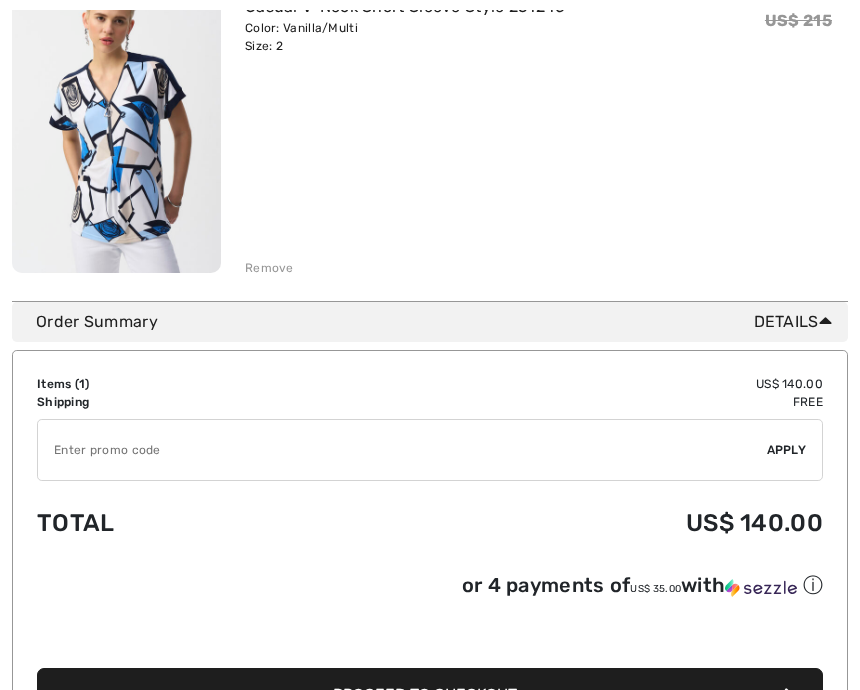 scroll, scrollTop: 356, scrollLeft: 0, axis: vertical 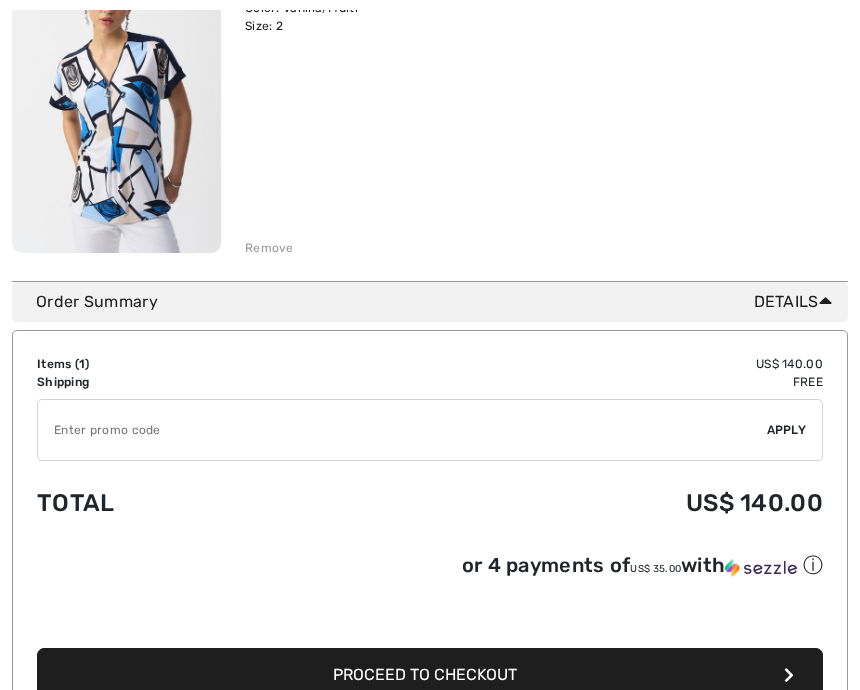 click on "Proceed to Checkout" at bounding box center (430, 675) 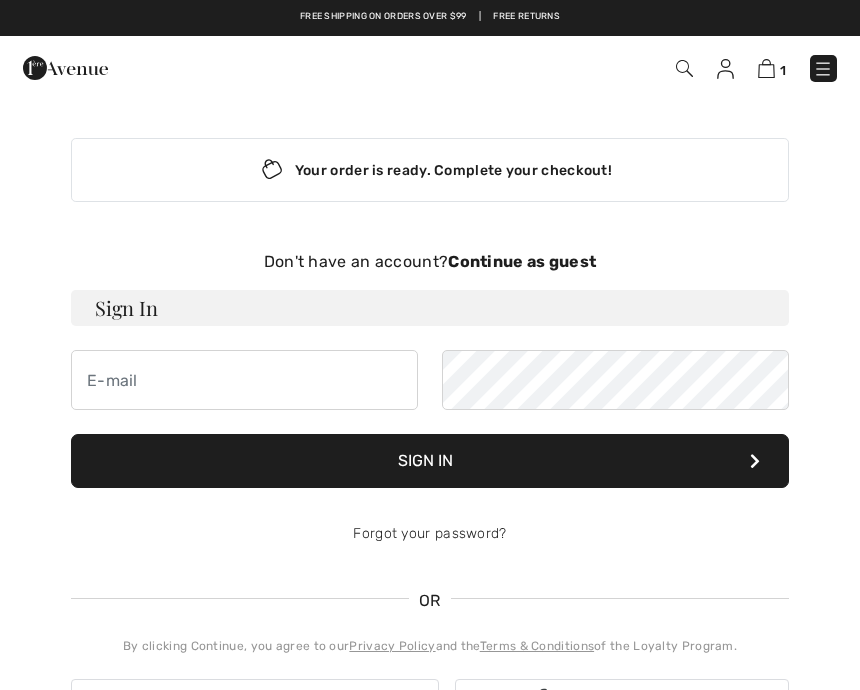 checkbox on "true" 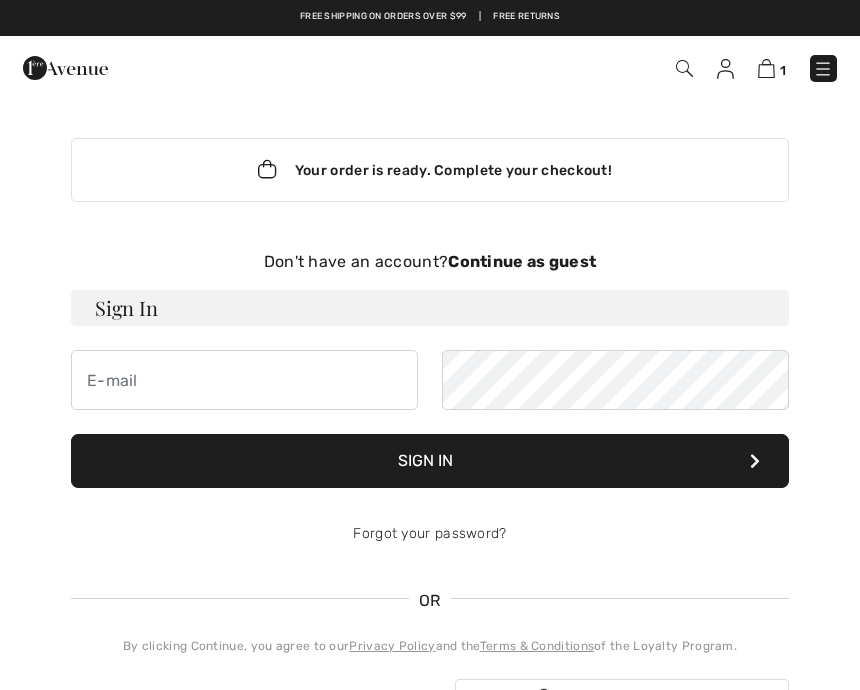 click on "Continue as guest" at bounding box center [522, 261] 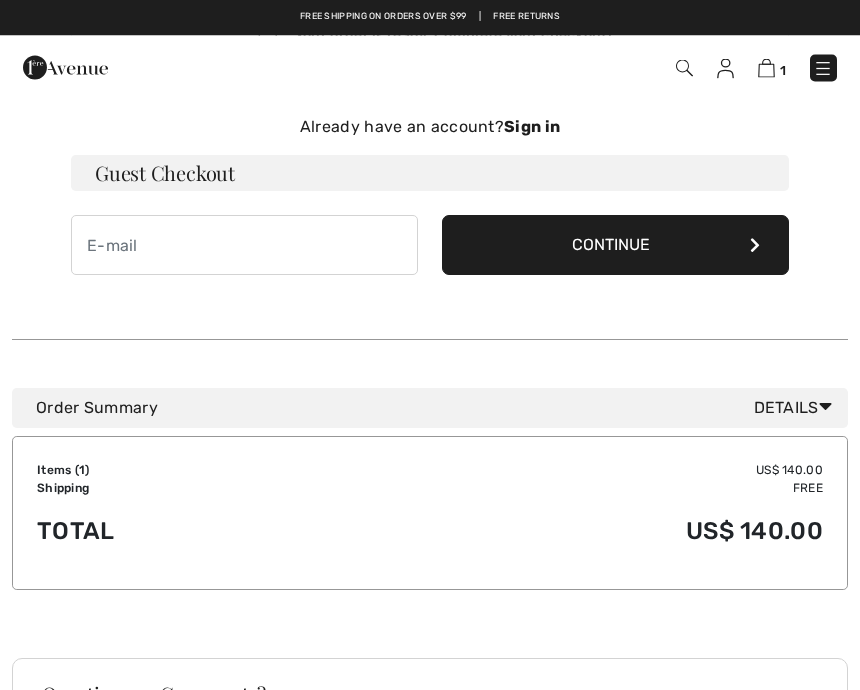 scroll, scrollTop: 125, scrollLeft: 0, axis: vertical 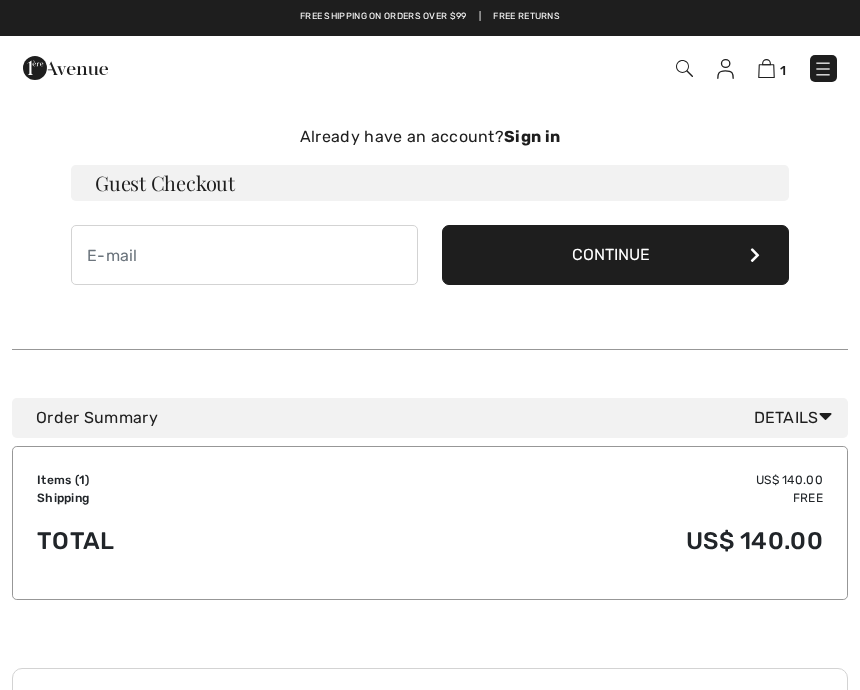 click on "Continue" at bounding box center (615, 255) 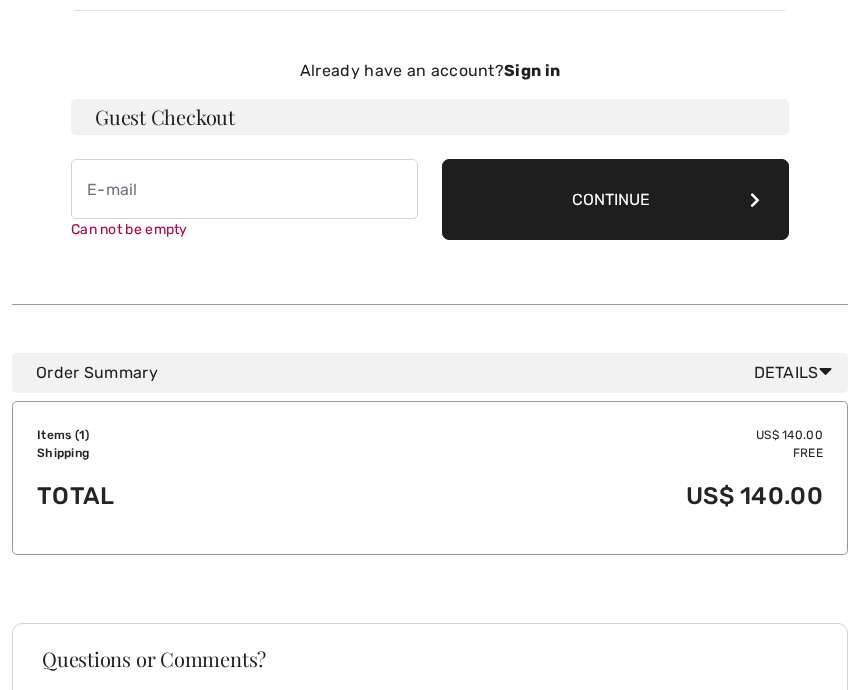 scroll, scrollTop: 206, scrollLeft: 0, axis: vertical 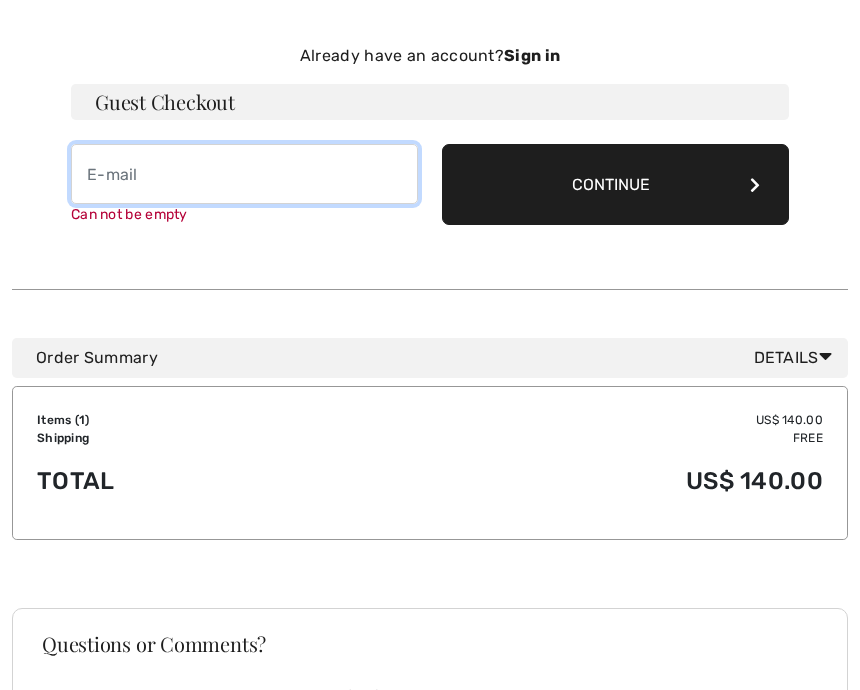 click at bounding box center (244, 174) 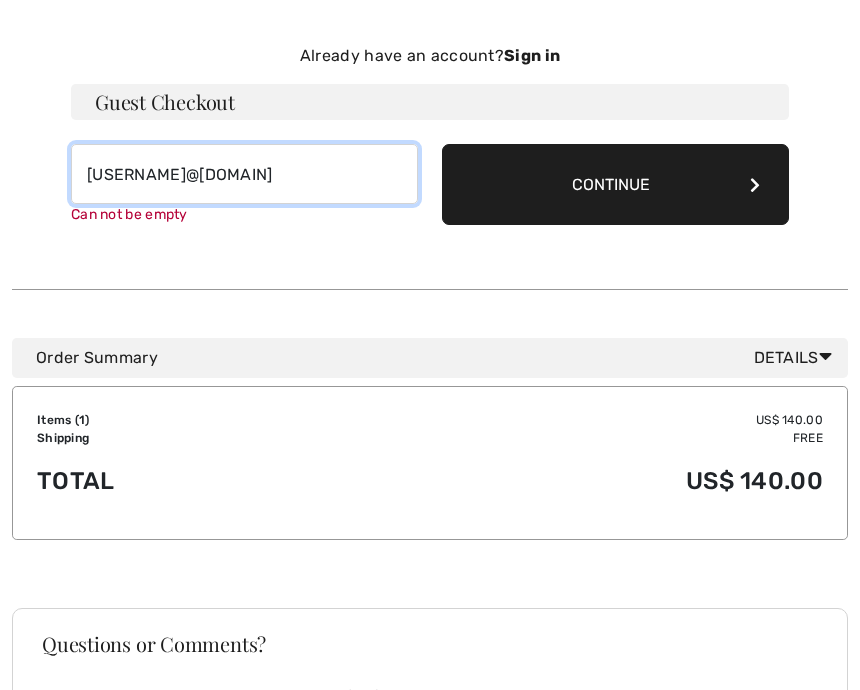 type on "theresaguy13@yahoo.com" 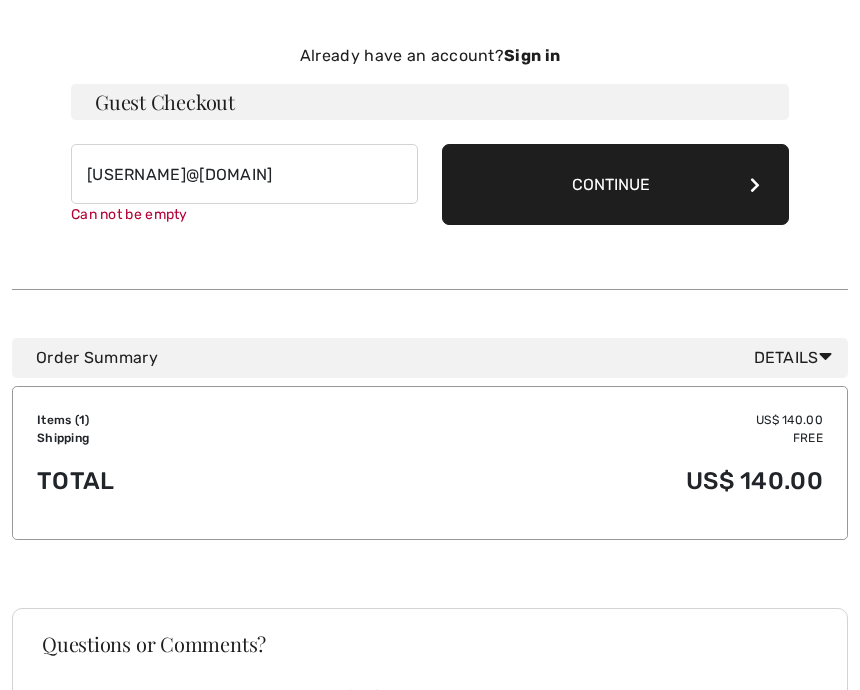 click on "Your order is ready. Complete your checkout!
Don't have an account?  Continue as guest
Sign In
Sign In
Forgot your password?
OR
By clicking Continue, you agree to our  Privacy Policy  and the  Terms & Conditions  of the Loyalty Program." at bounding box center (430, 78) 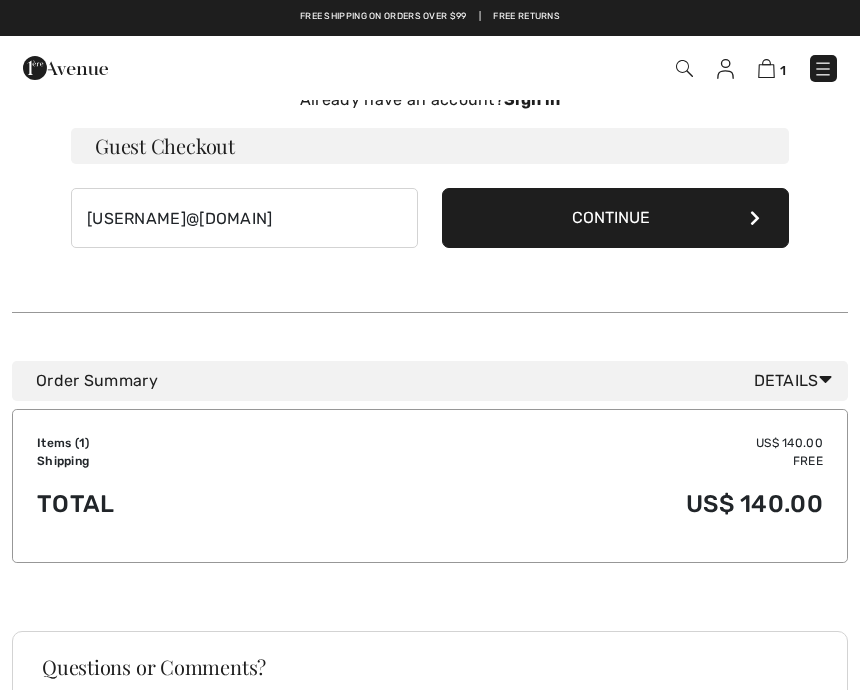 scroll, scrollTop: 152, scrollLeft: 0, axis: vertical 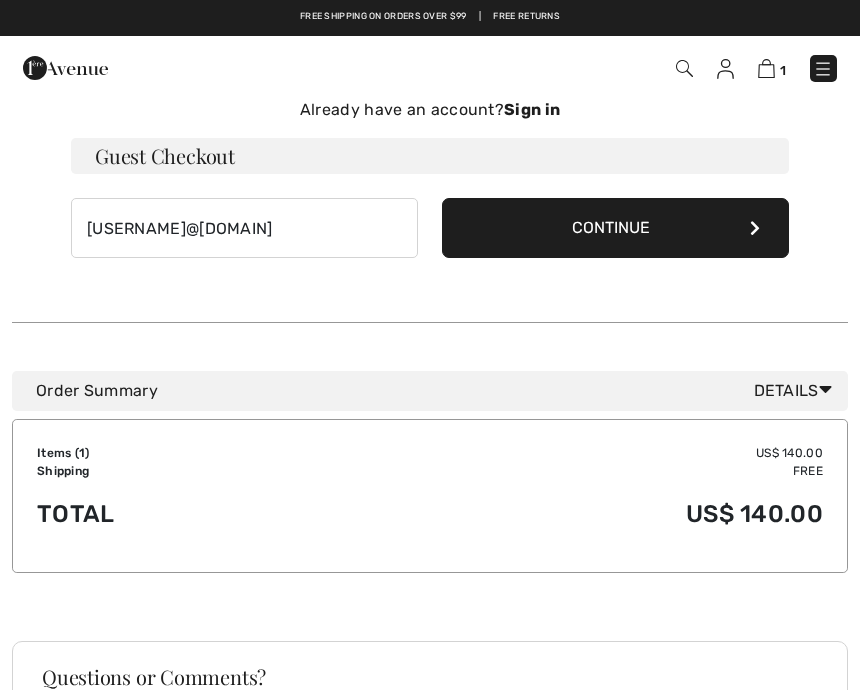 click on "Continue" at bounding box center [615, 228] 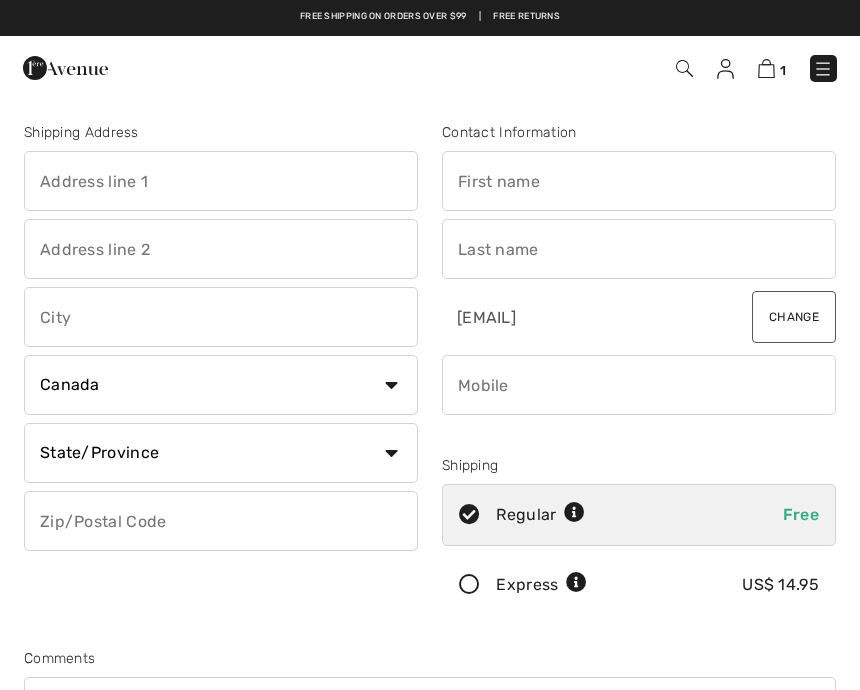 scroll, scrollTop: 0, scrollLeft: 0, axis: both 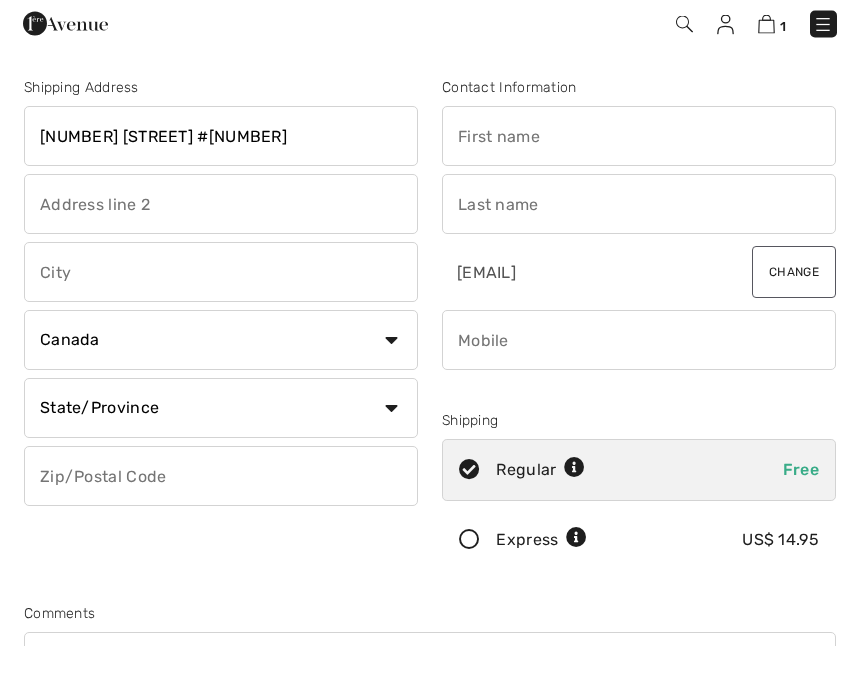type on "[NUMBER] [STREET] #[NUMBER]" 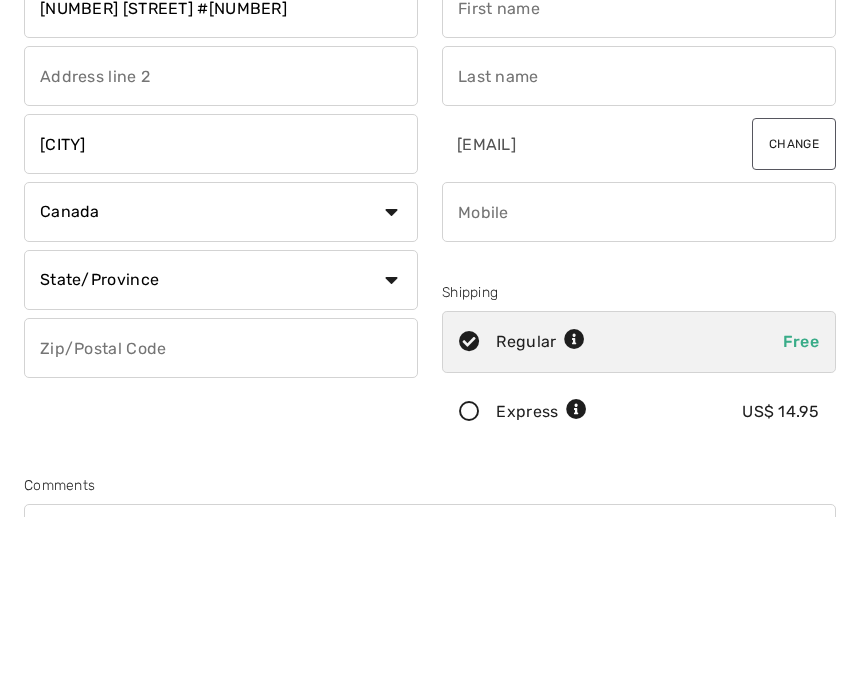 type on "[CITY]" 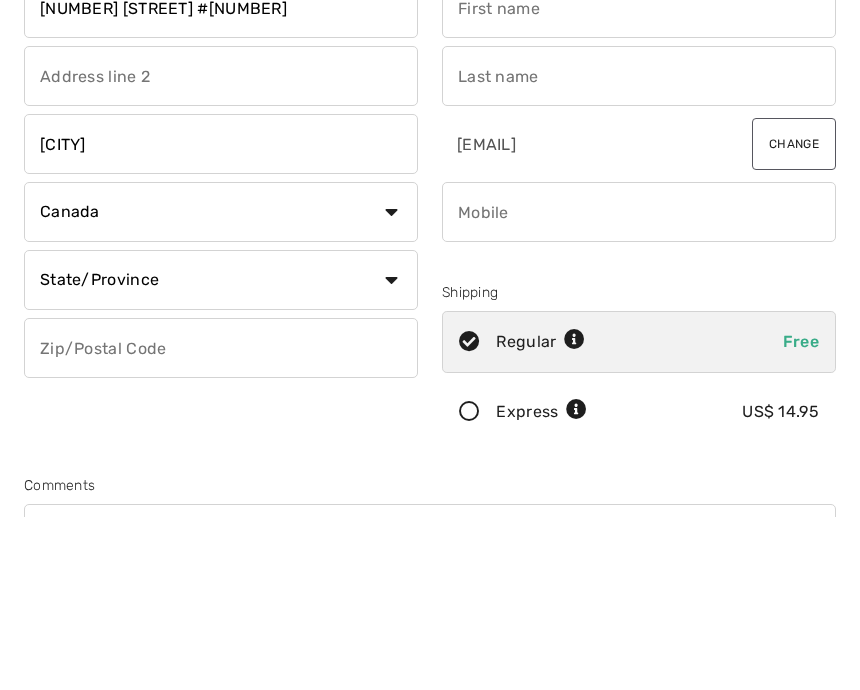 click on "Country
Canada
United States
Afghanistan
Aland Islands
Albania
Algeria
American Samoa
Andorra
Angola
Anguilla
Antarctica
Antigua and Barbuda
Argentina
Armenia
Aruba
Australia
Austria
Azerbaijan
Bahamas
Bahrain
Bangladesh
Barbados
Belarus
Belgium
Belize
Benin
Bermuda
Bhutan
Bolivia
Bonaire
Bosnia and Herzegovina
Botswana
Bouvet Island
Brazil
British Indian Ocean Territory
Brunei Darussalam
Bulgaria
Burkina Faso
Burundi
Cambodia
Cameroon
Cape Verde
Cayman Islands
Central African Republic
Chad
Chile China" at bounding box center (221, 385) 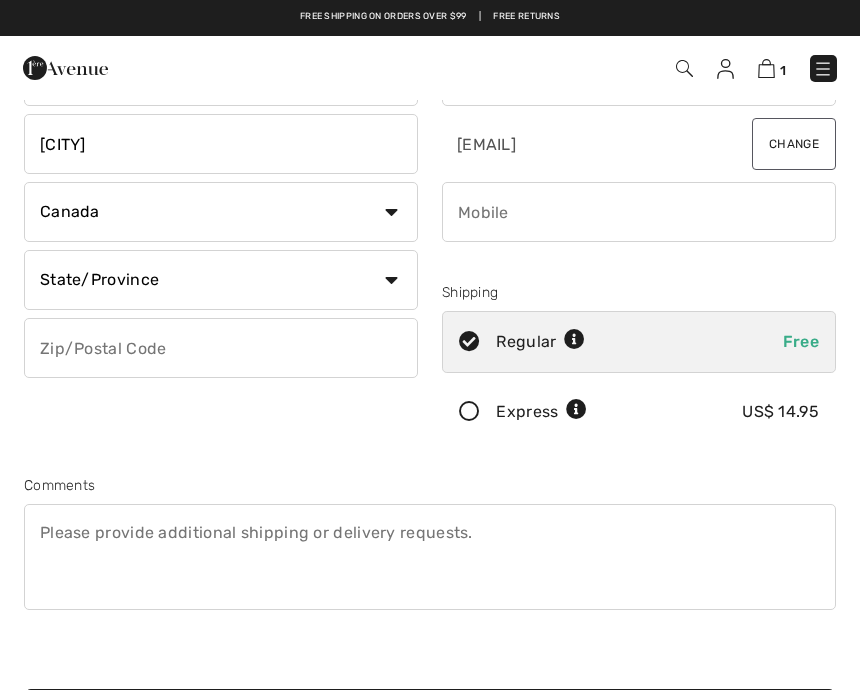 select on "US" 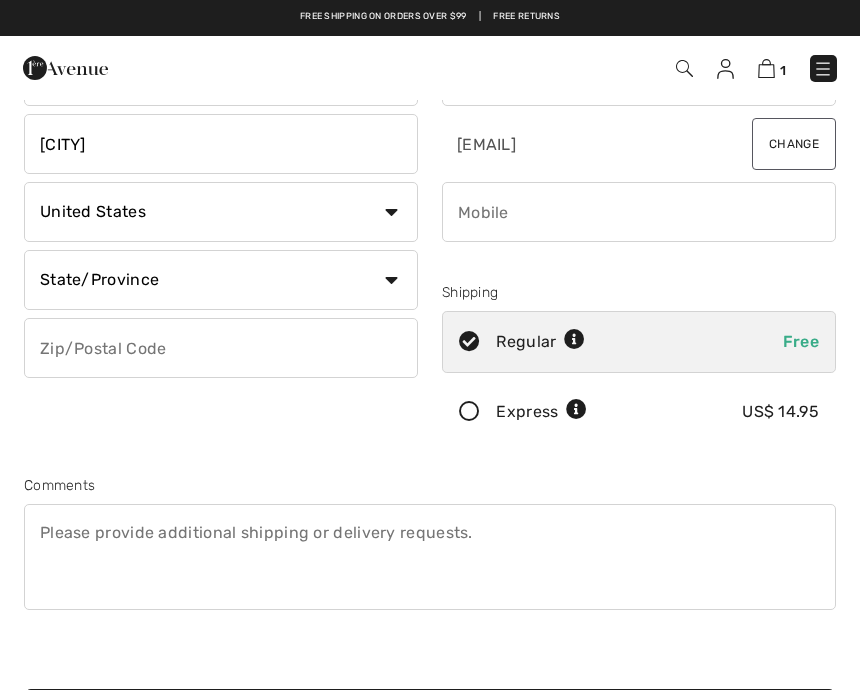 click on "State/Province
Alabama
Alaska
American Samoa
Arizona
Arkansas
California
Colorado
Connecticut
D.C.
Delaware
Florida
Georgia
Guam
Hawaii
Idaho
Illinois
Indiana
Iowa
Kansas
Kentucky
Louisiana
Maine
Marianas
Marshall Islands
Maryland
Massachusetts
Michigan
Micronesia
Minnesota
Mississippi
Missouri
Montana
Nebraska
Nevada
New Hampshire
New Jersey
New Mexico
New York
North Carolina
North Dakota
Ohio
Oklahoma
Oregon
Palau
Pennsylvania
Puerto Rico
Rhode Island
South Carolina
Texas" at bounding box center (221, 280) 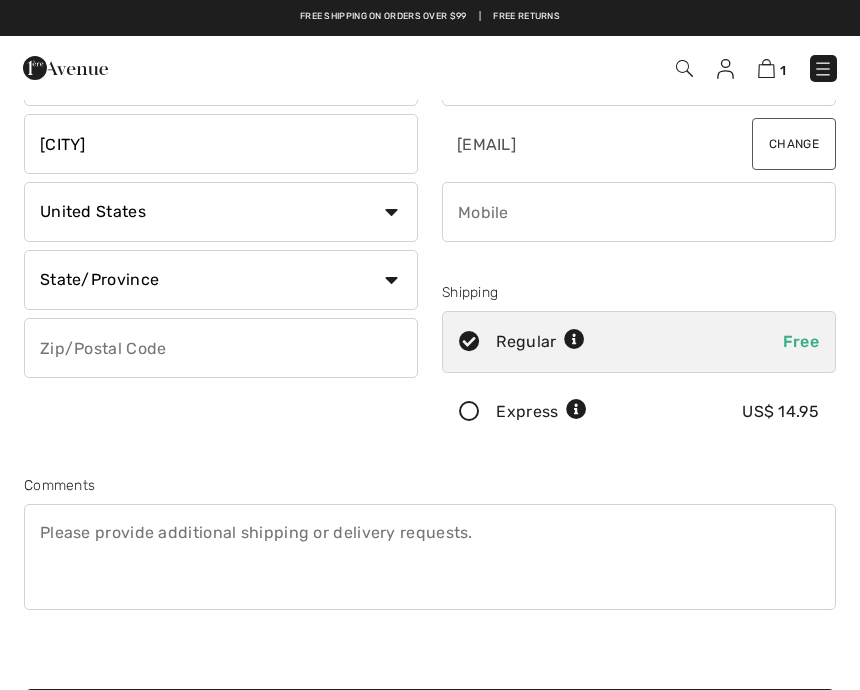 select on "FL" 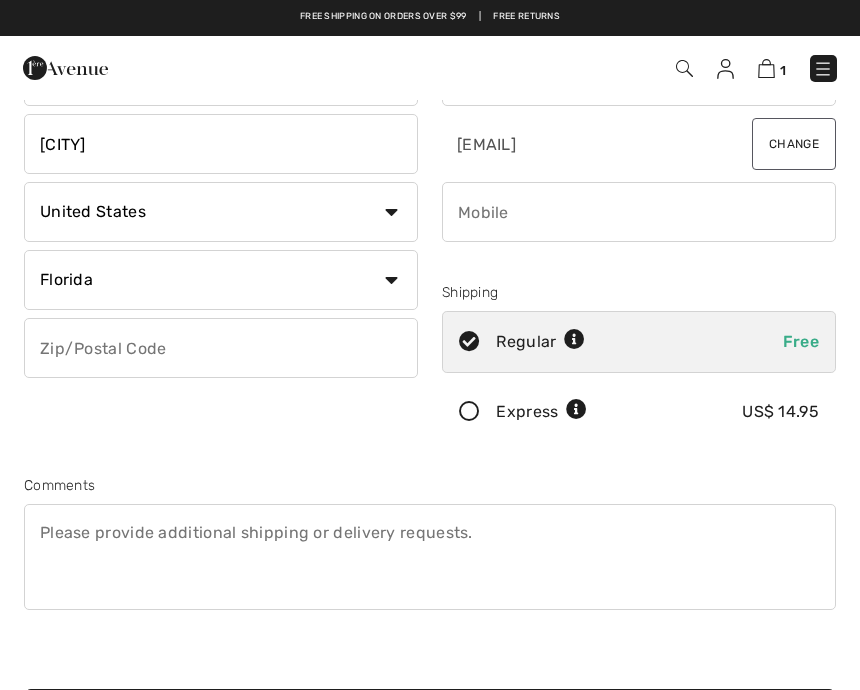 click at bounding box center [221, 348] 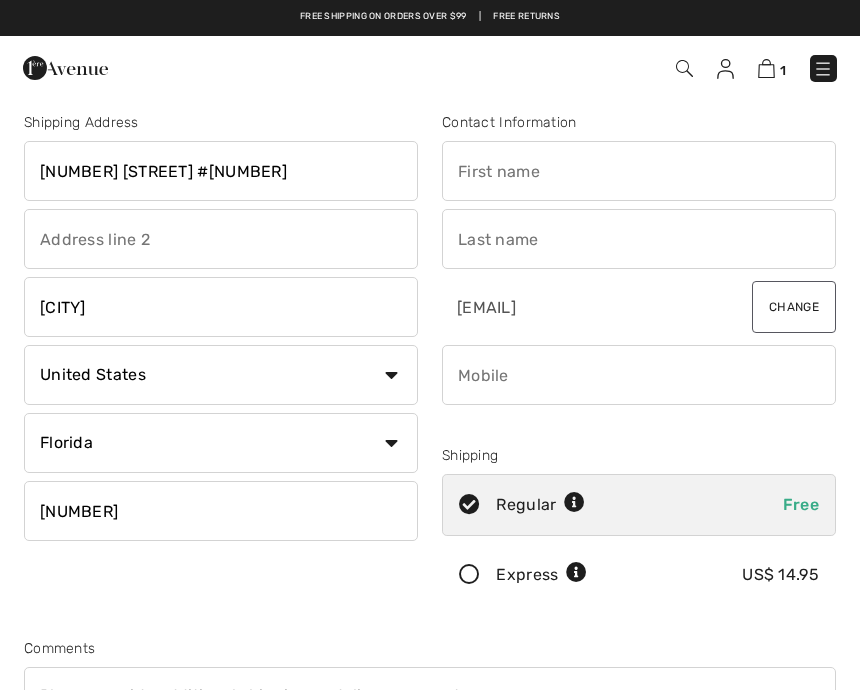 scroll, scrollTop: 0, scrollLeft: 0, axis: both 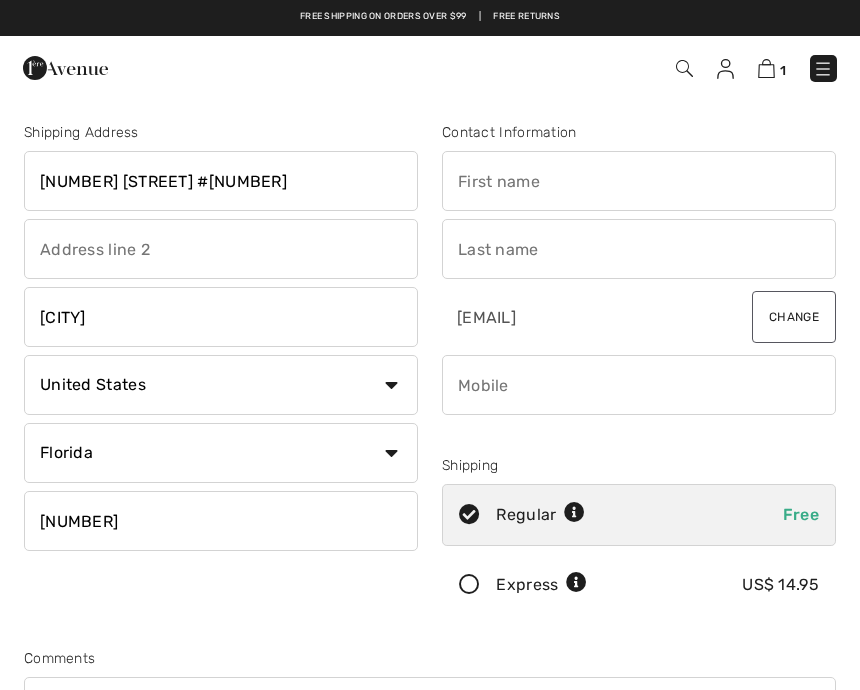 type on "[POSTAL_CODE]" 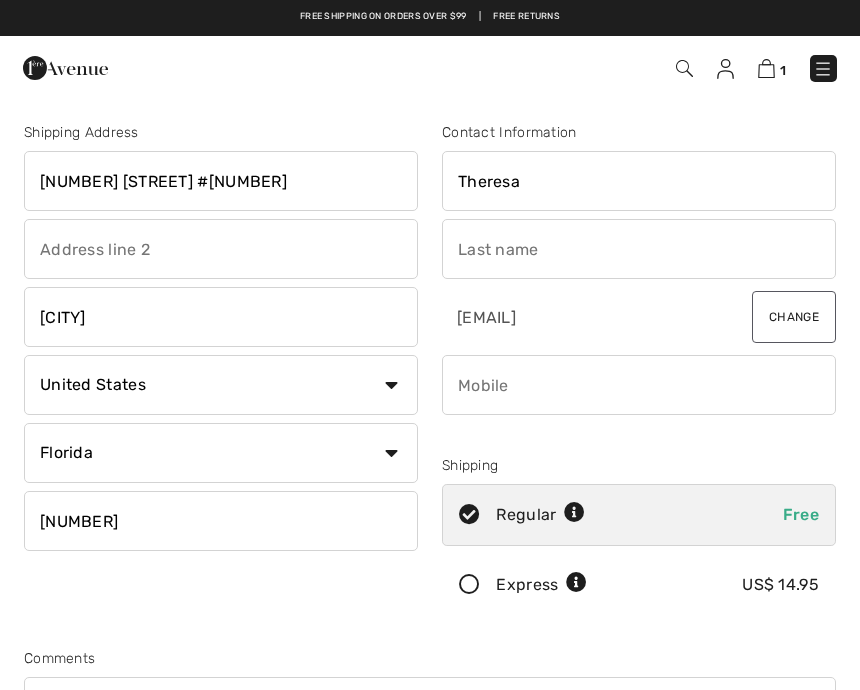 type on "Theresa" 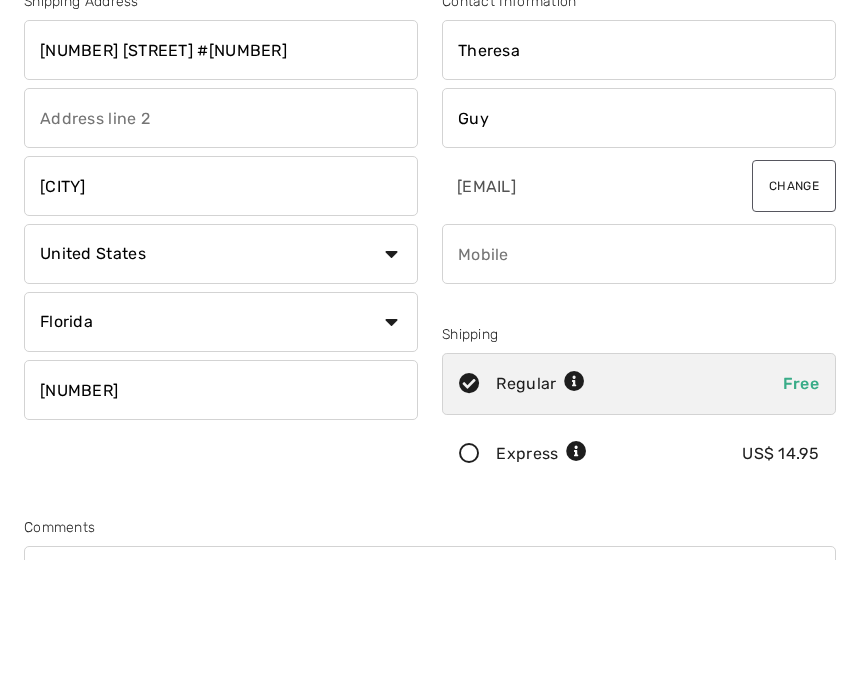 type on "Guy" 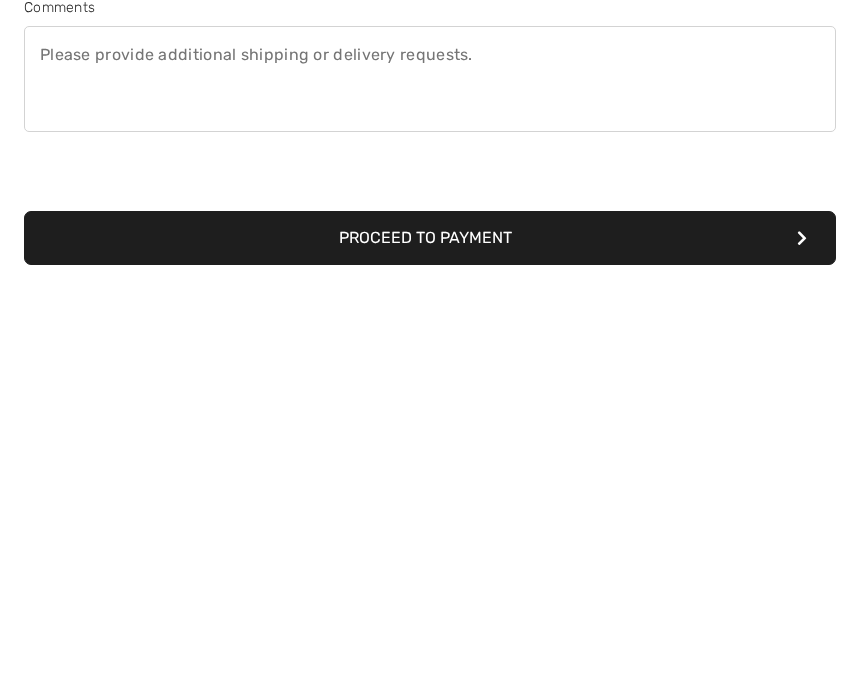 scroll, scrollTop: 237, scrollLeft: 0, axis: vertical 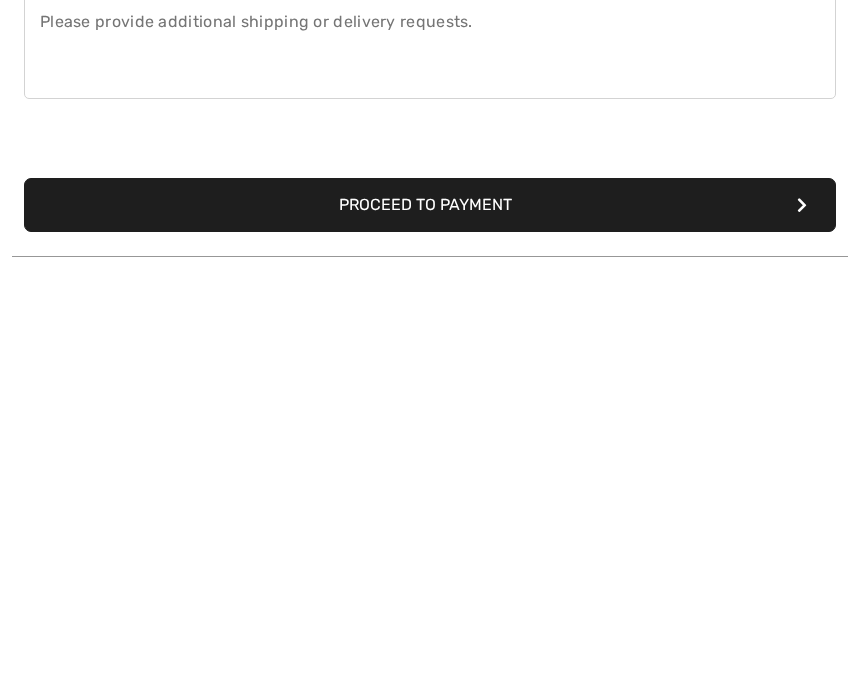 type on "3092418661" 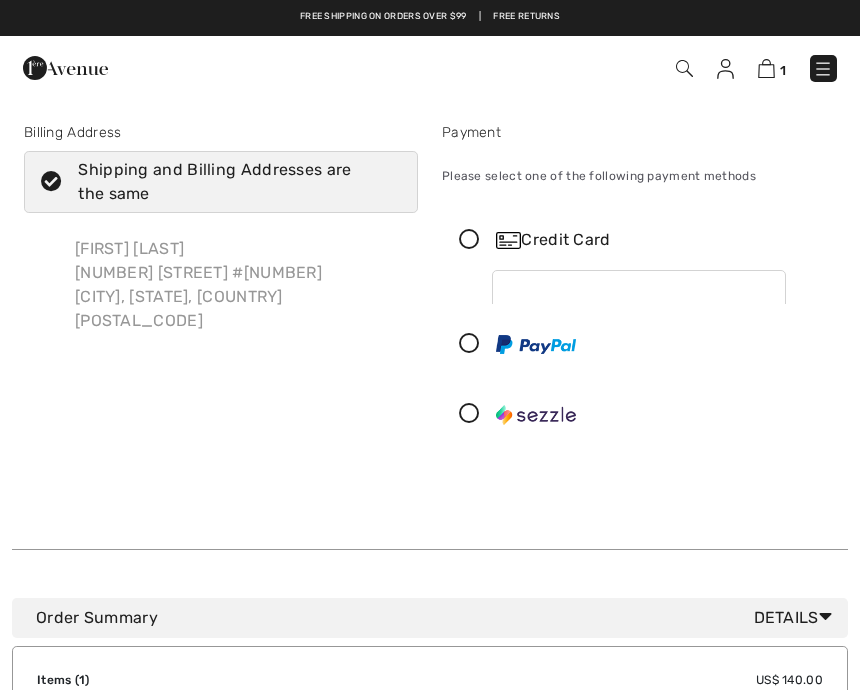scroll, scrollTop: 0, scrollLeft: 0, axis: both 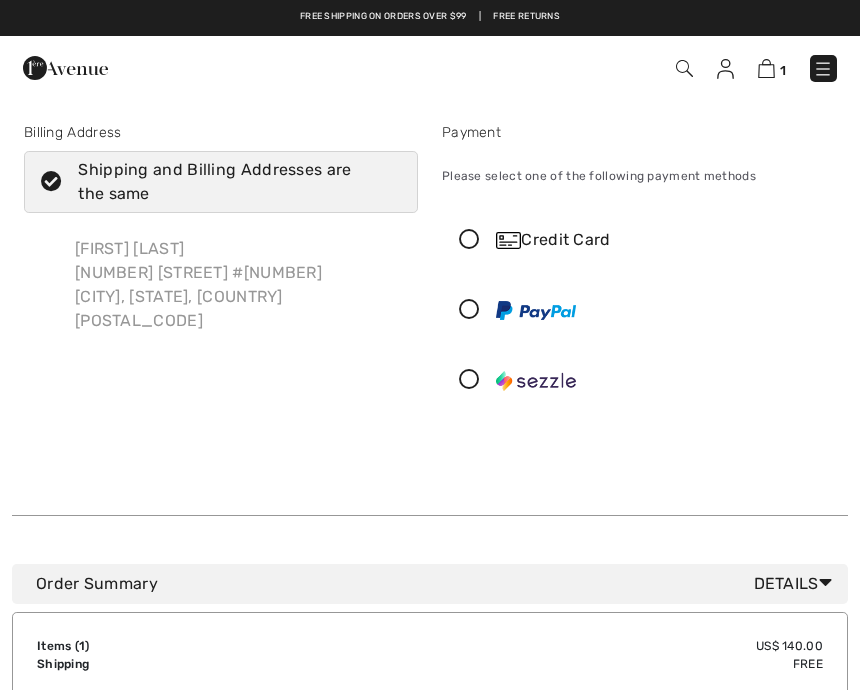 click at bounding box center [469, 240] 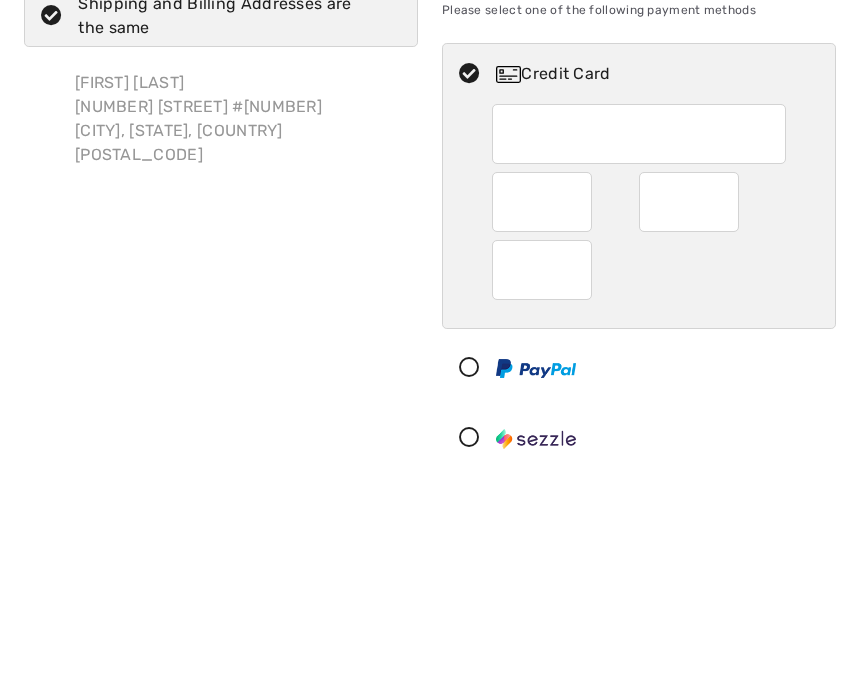 click at bounding box center [542, 368] 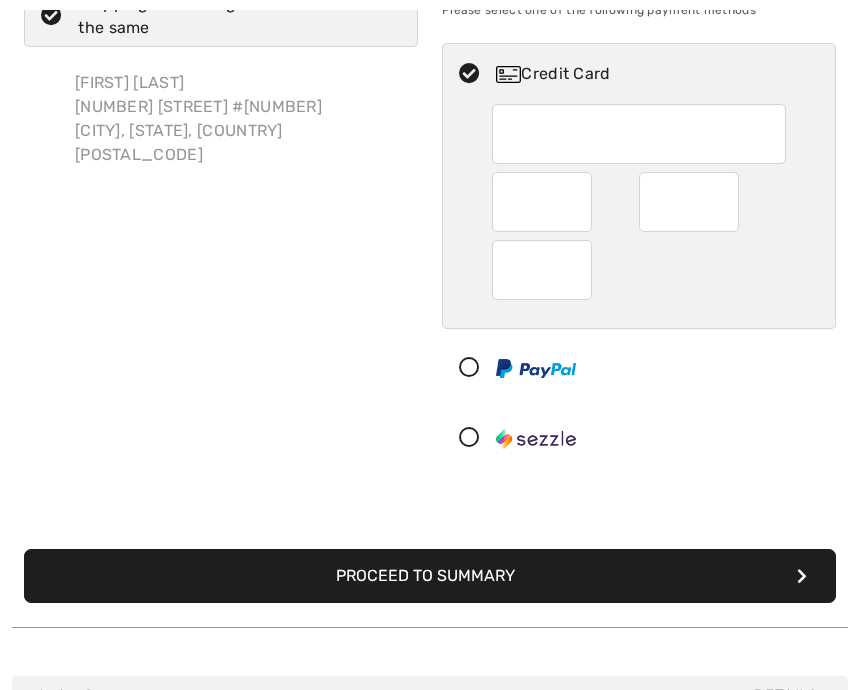 click at bounding box center (542, 202) 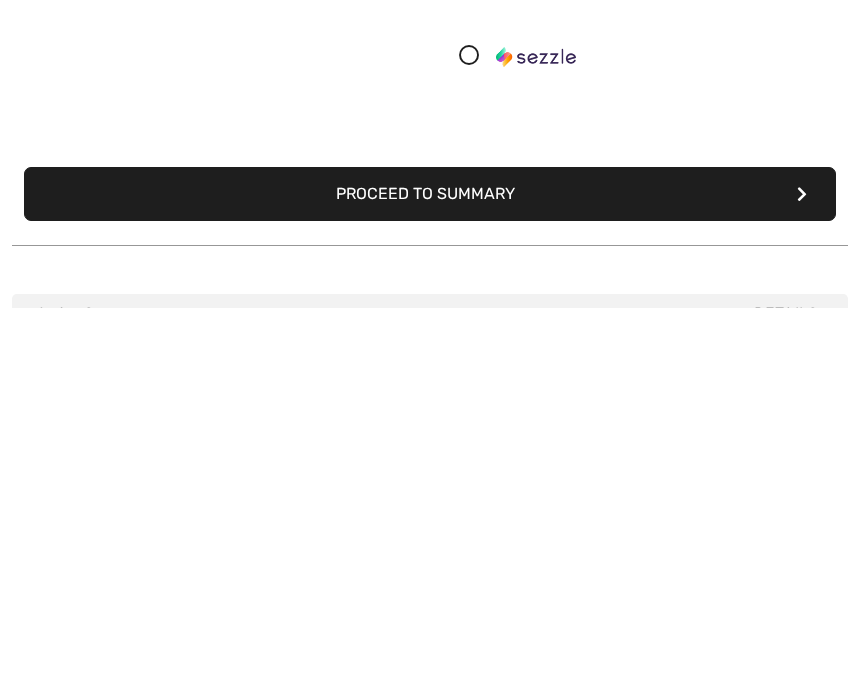 click on "Proceed to Summary" at bounding box center (430, 576) 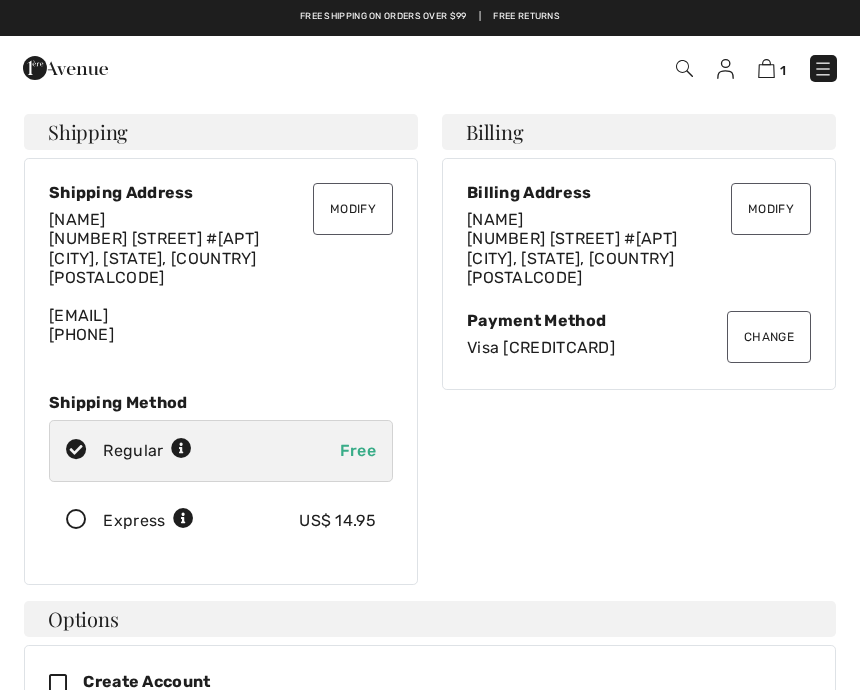 scroll, scrollTop: 0, scrollLeft: 0, axis: both 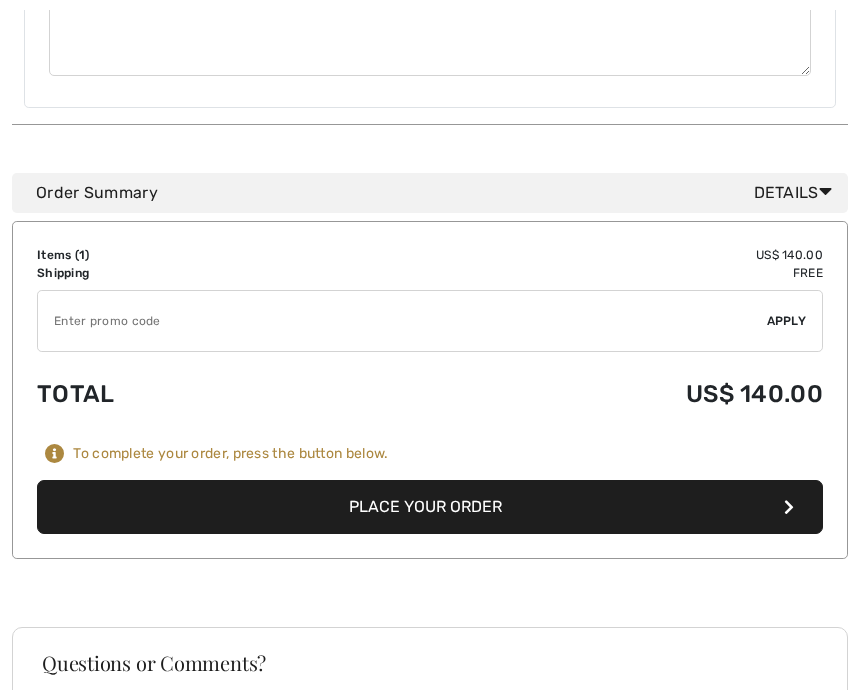 click on "Place Your Order" at bounding box center [430, 507] 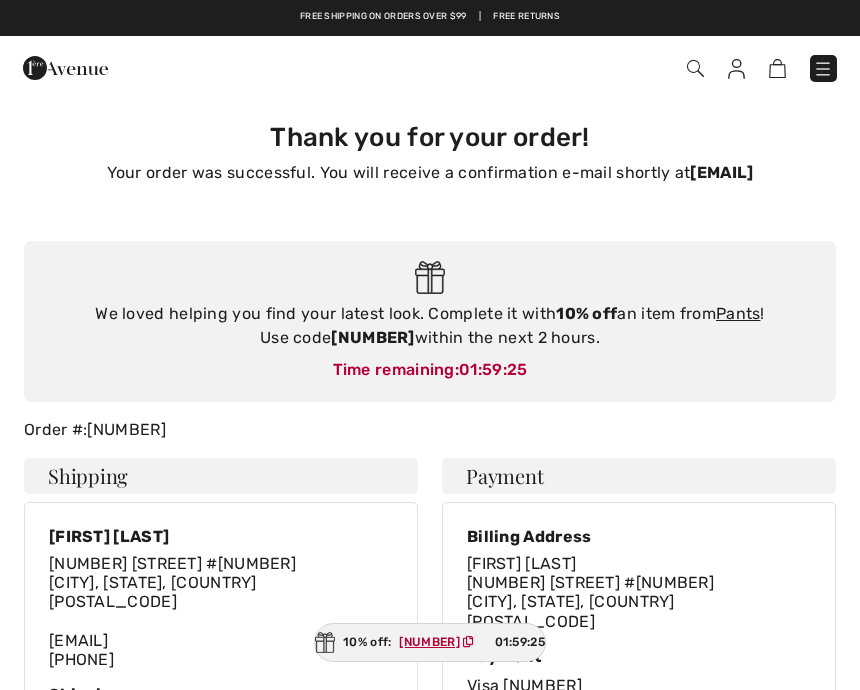 scroll, scrollTop: 0, scrollLeft: 0, axis: both 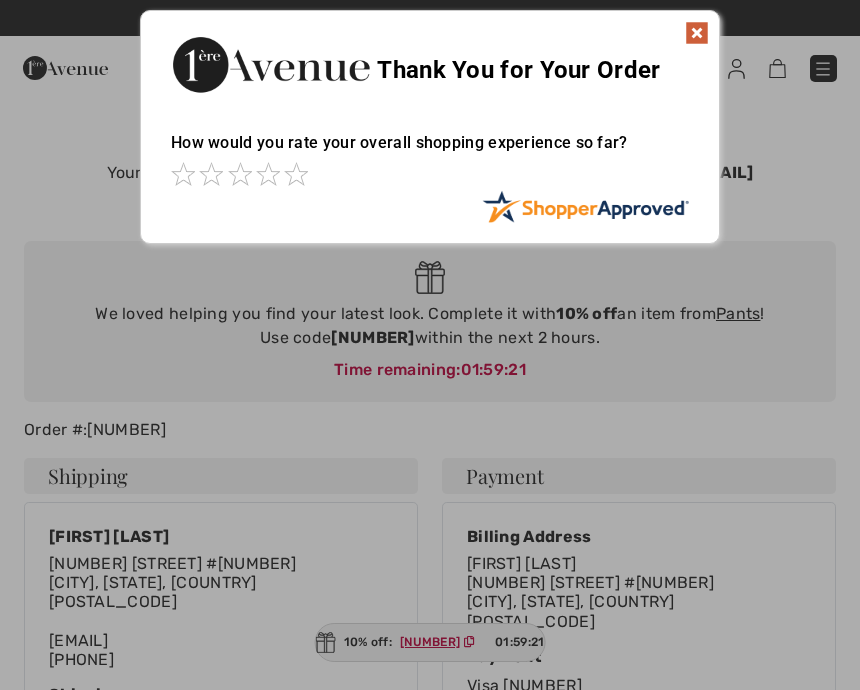 click at bounding box center [697, 33] 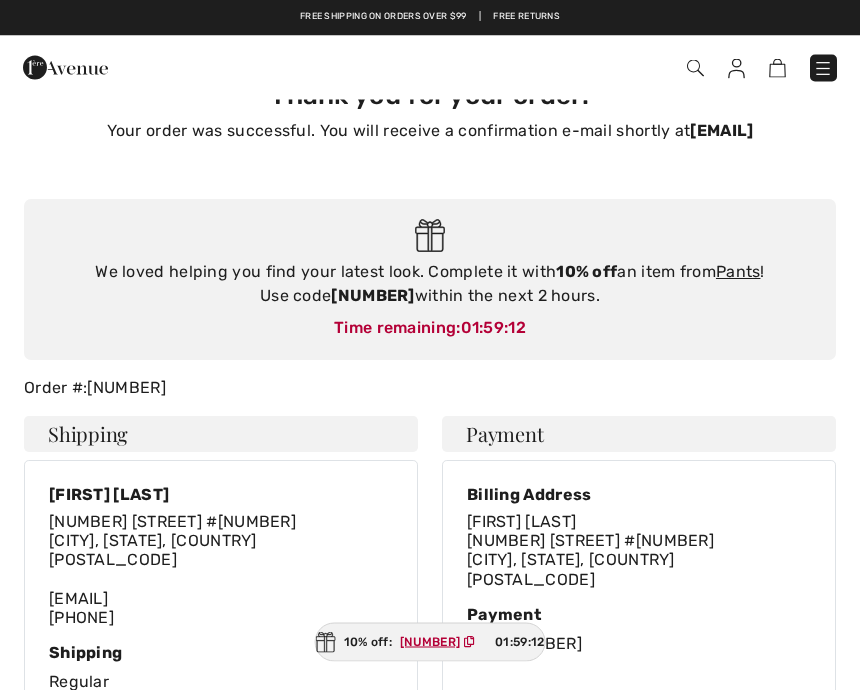 scroll, scrollTop: 37, scrollLeft: 0, axis: vertical 